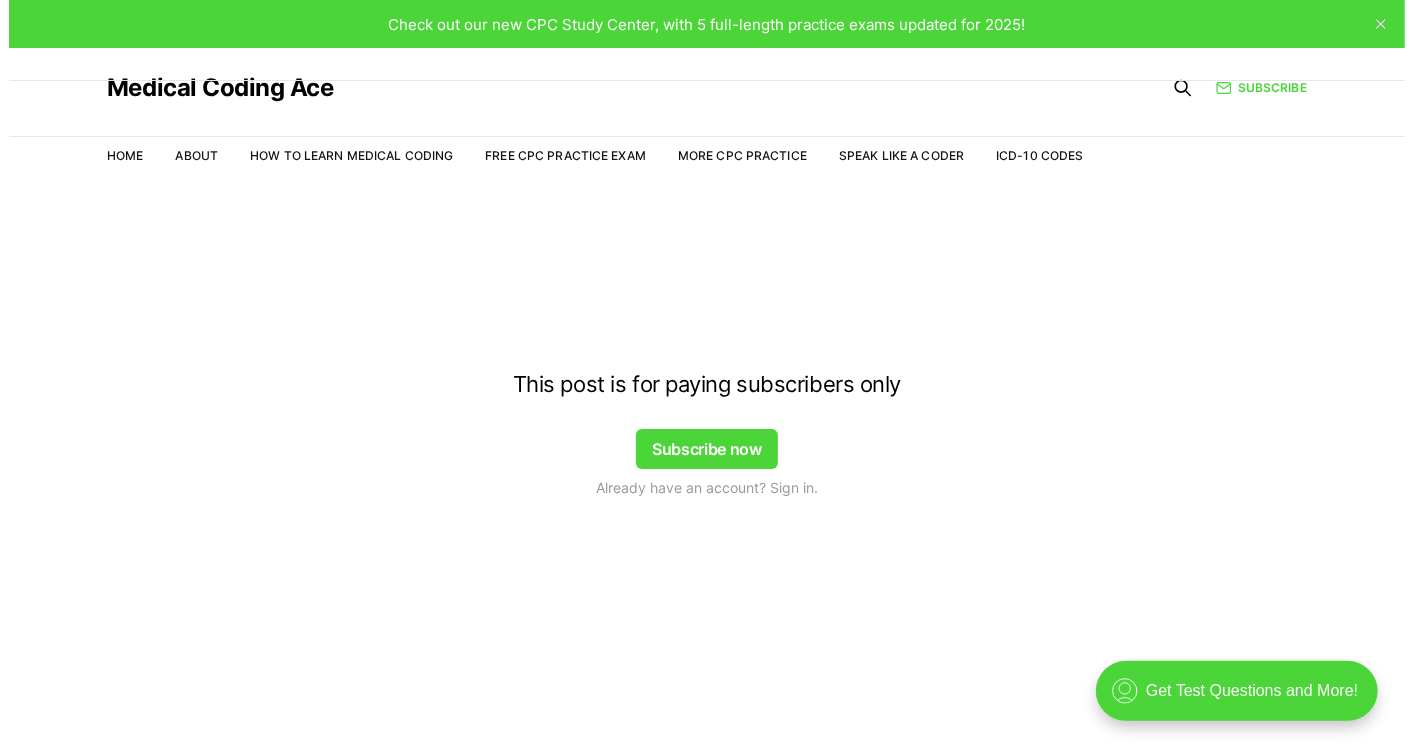 scroll, scrollTop: 0, scrollLeft: 0, axis: both 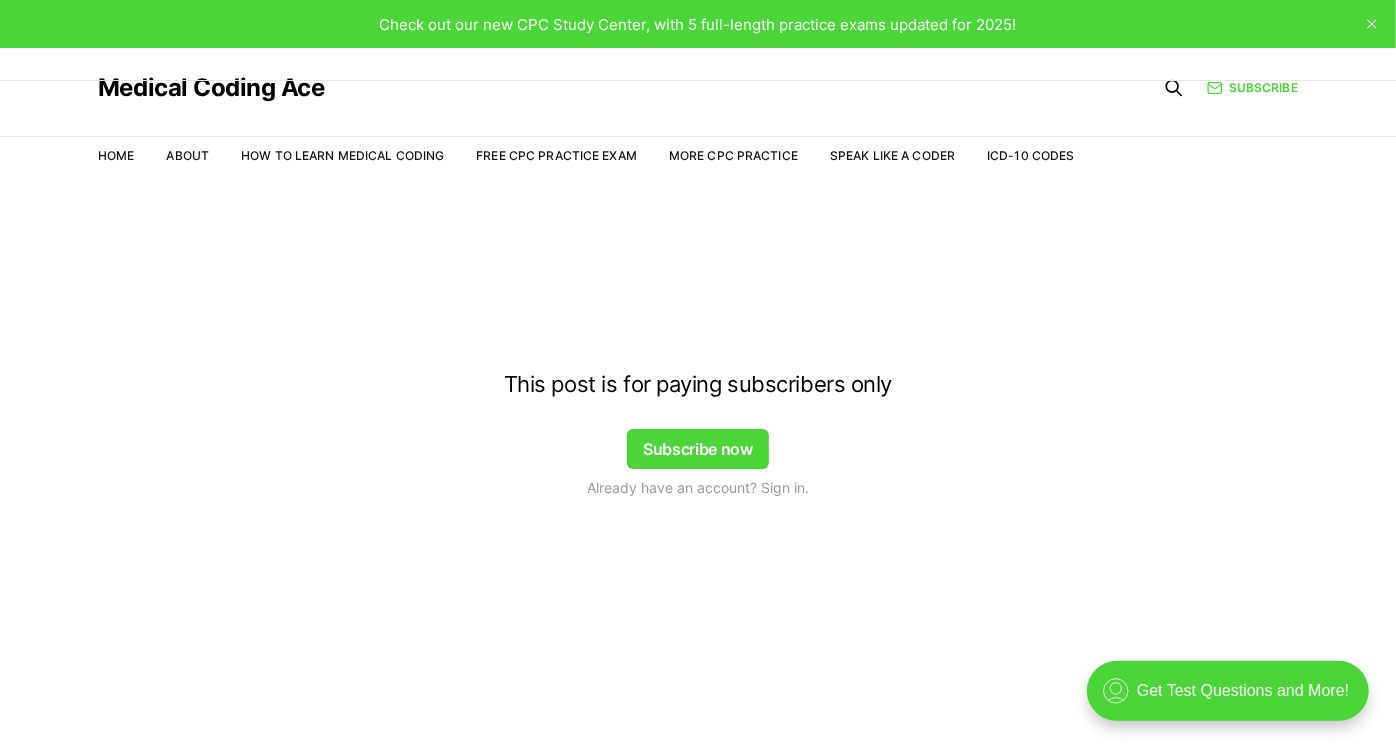 click on "Subscribe now" at bounding box center [698, 449] 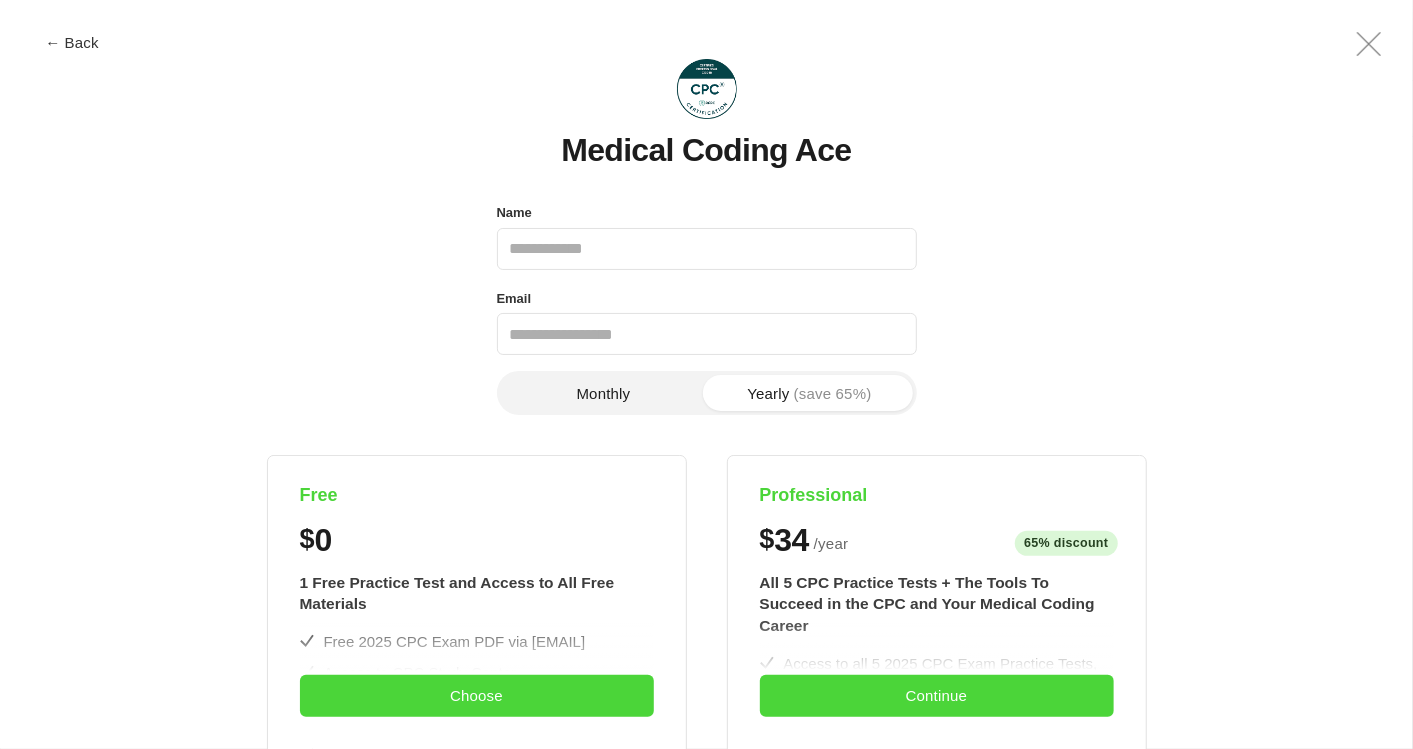 scroll, scrollTop: 0, scrollLeft: 0, axis: both 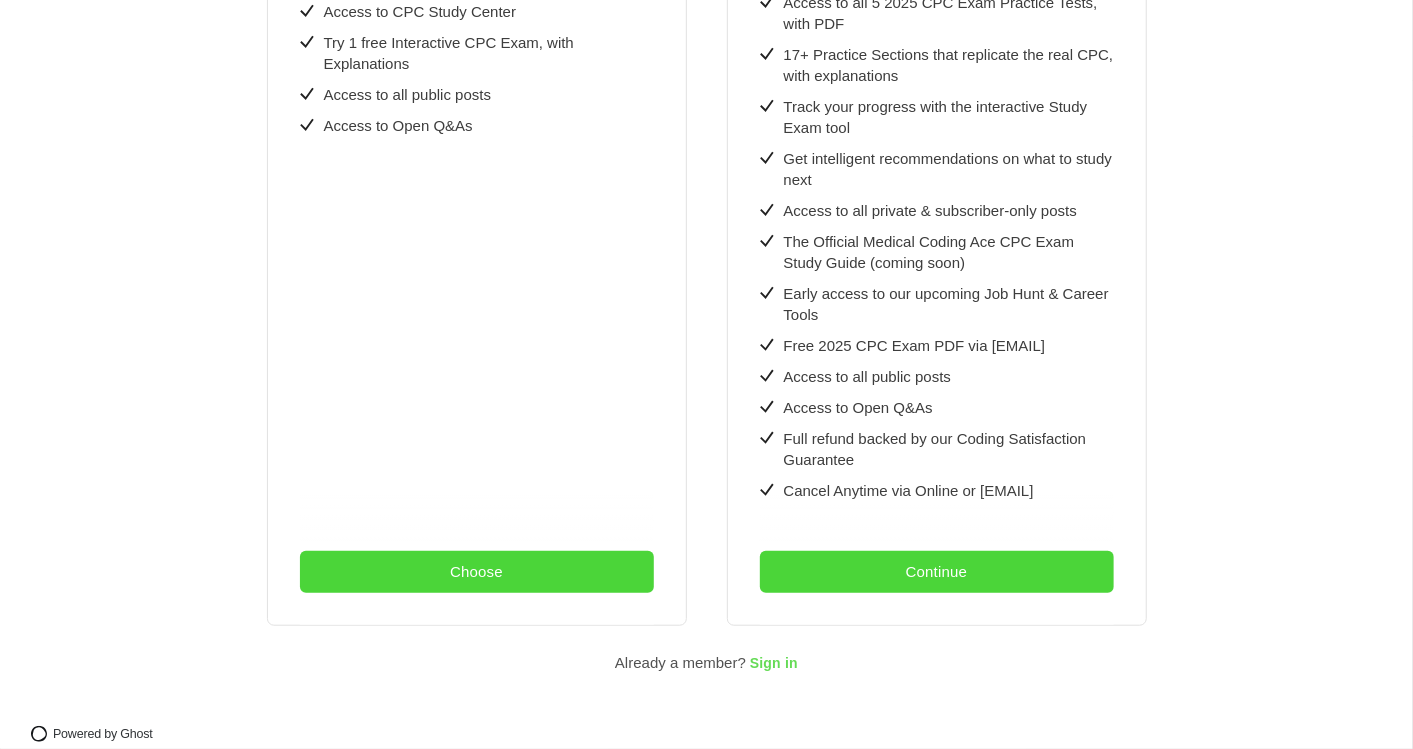 click on "Sign in" at bounding box center (774, 664) 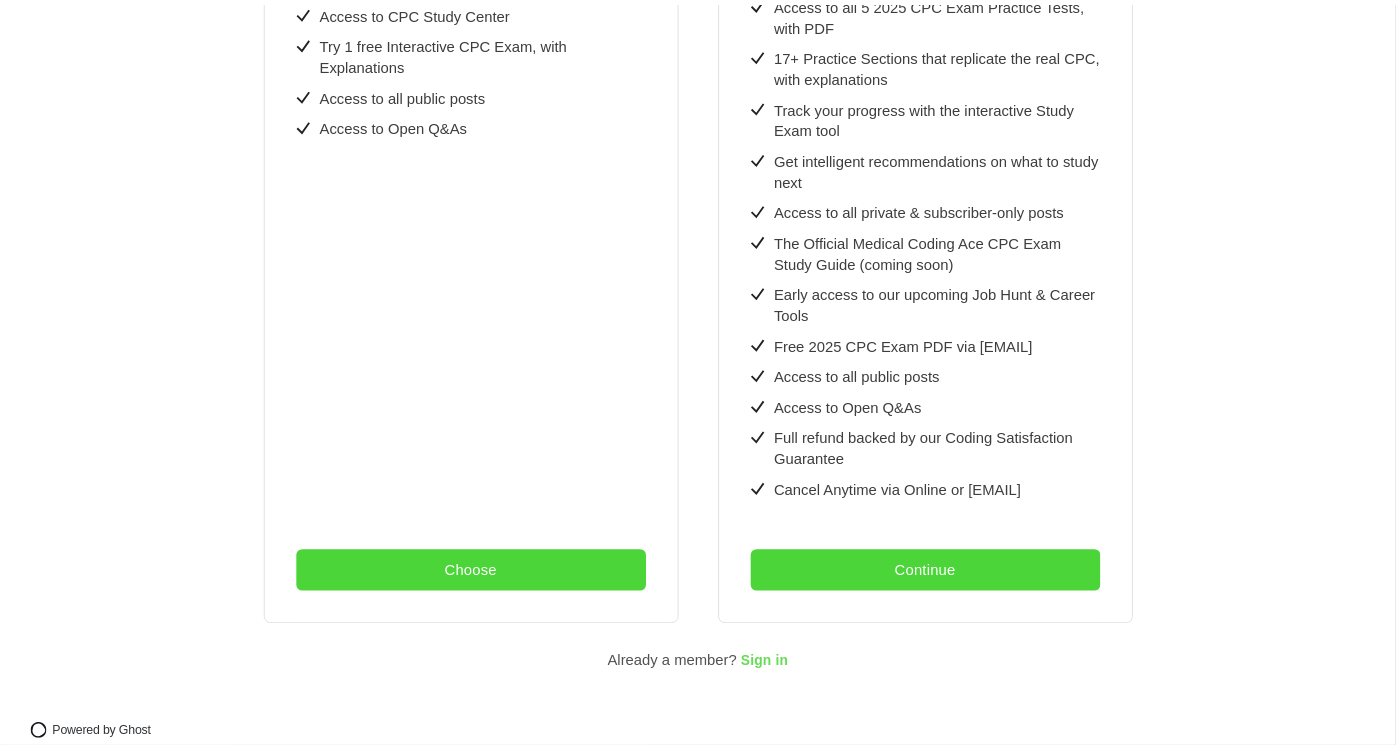 scroll, scrollTop: 0, scrollLeft: 0, axis: both 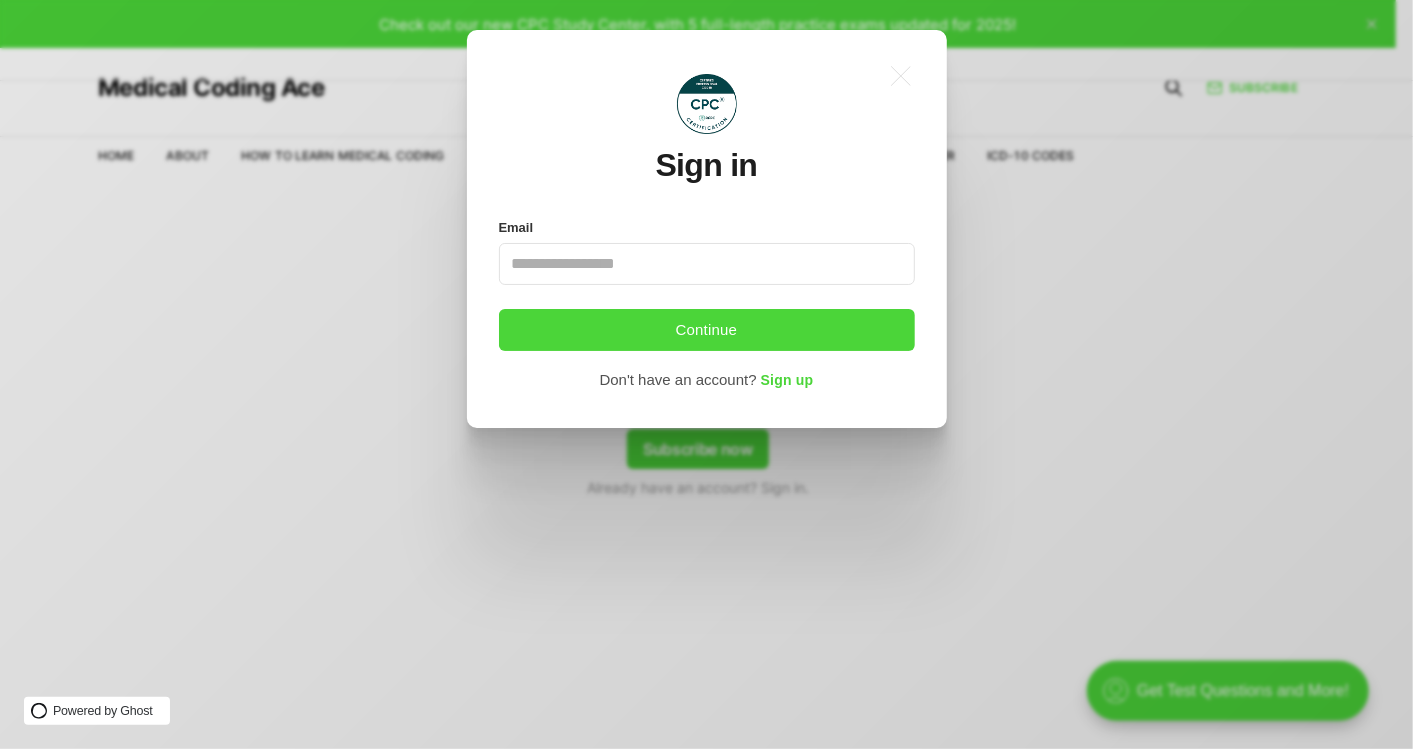 click on "Email" at bounding box center [707, 264] 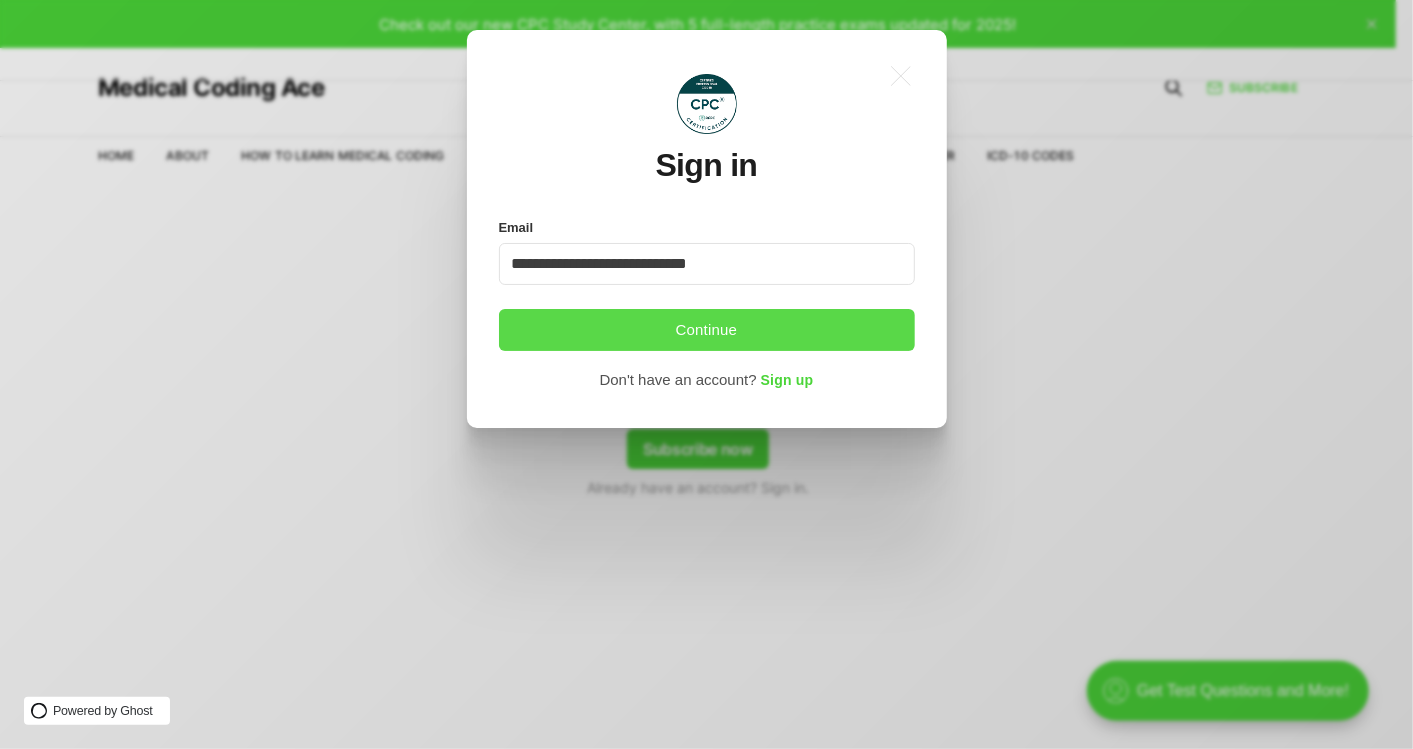 type on "**********" 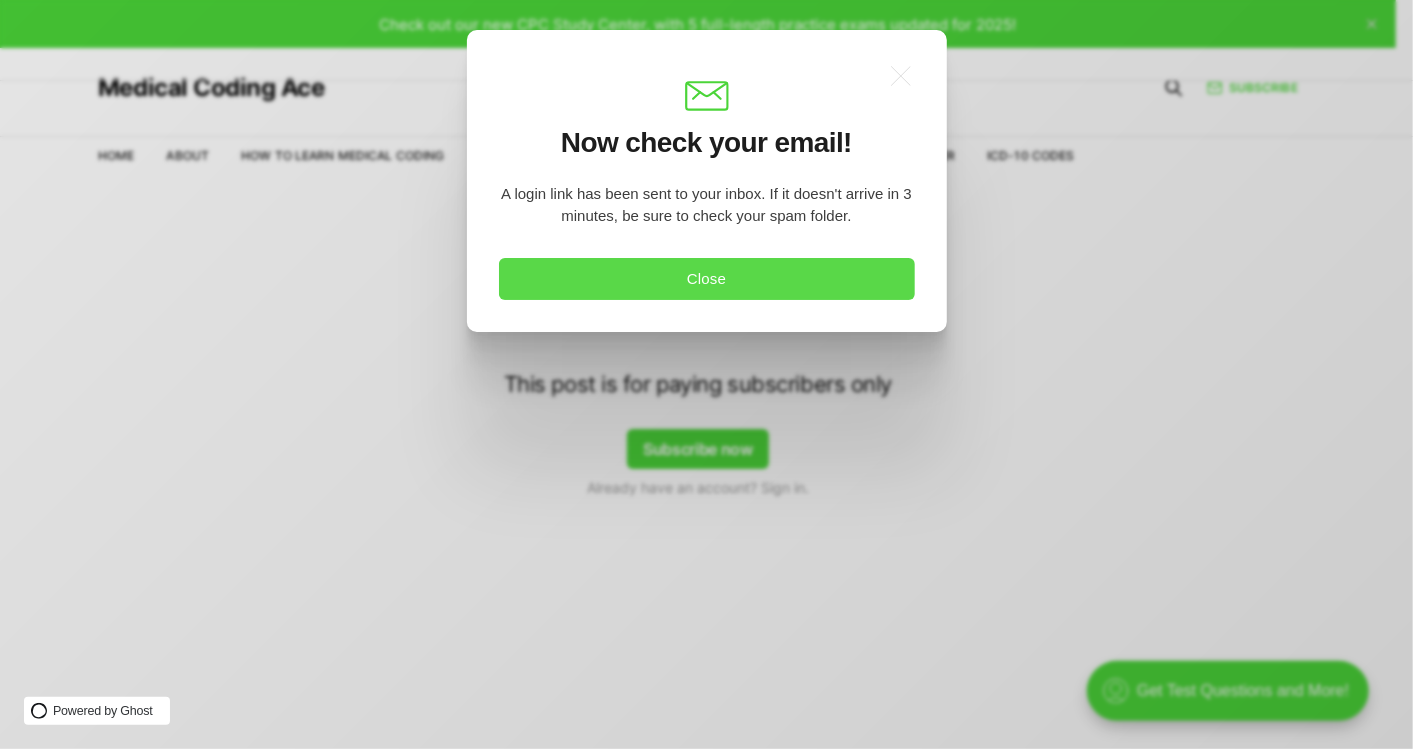 click on "Close" at bounding box center [707, 279] 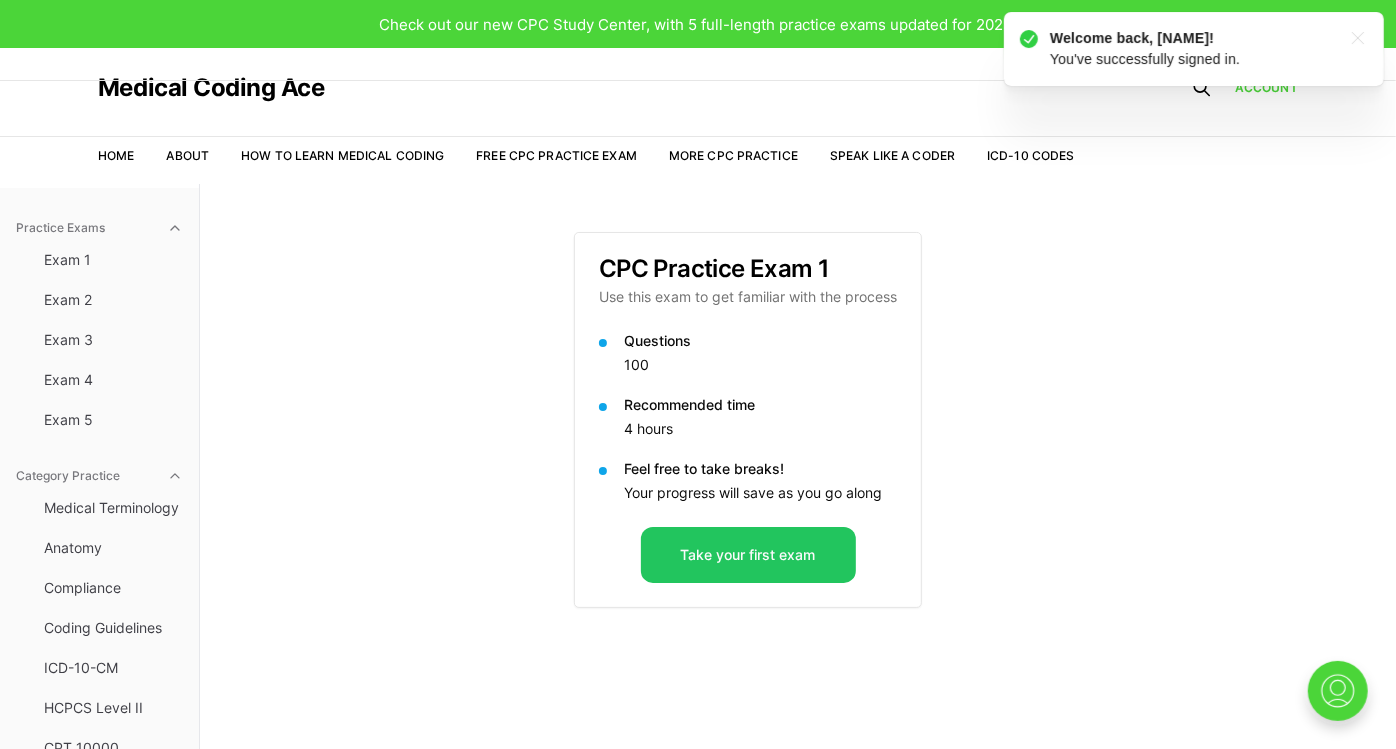 scroll, scrollTop: 0, scrollLeft: 0, axis: both 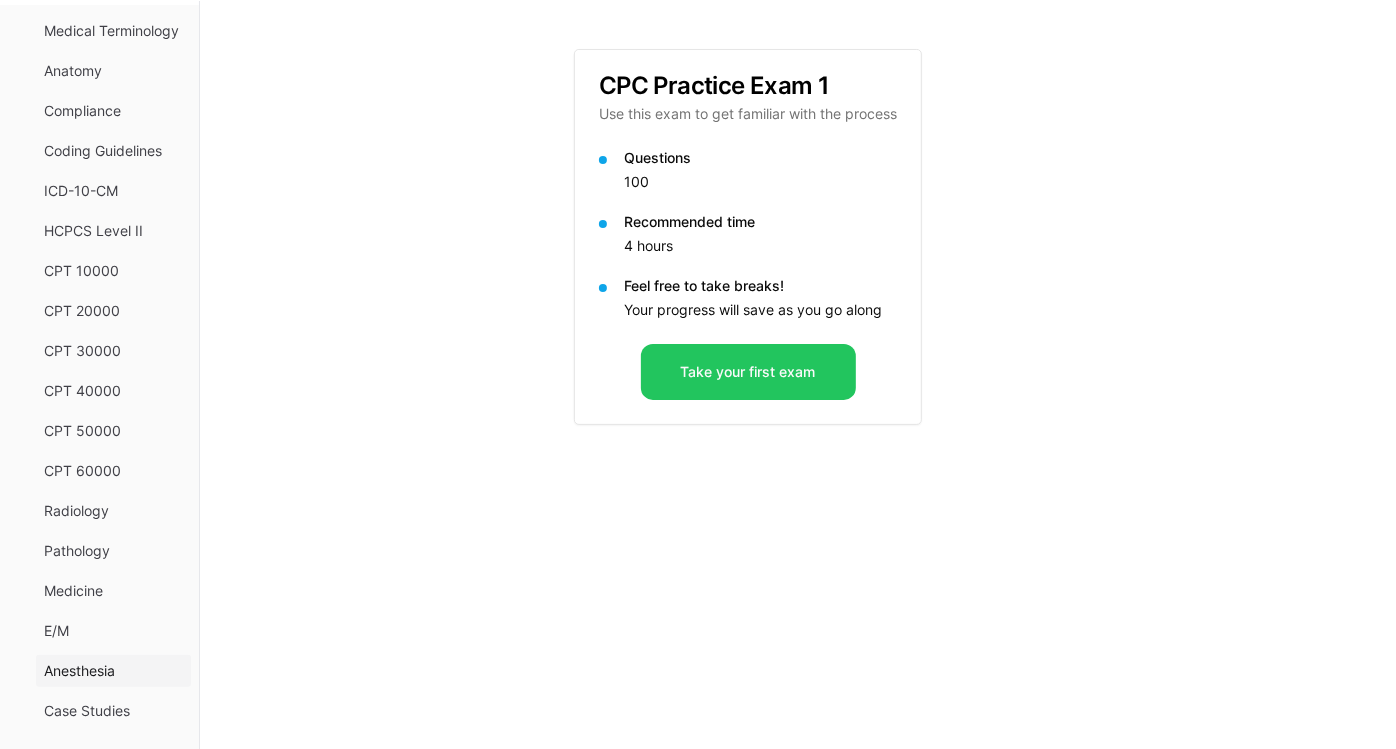 click on "Anesthesia" at bounding box center [113, 671] 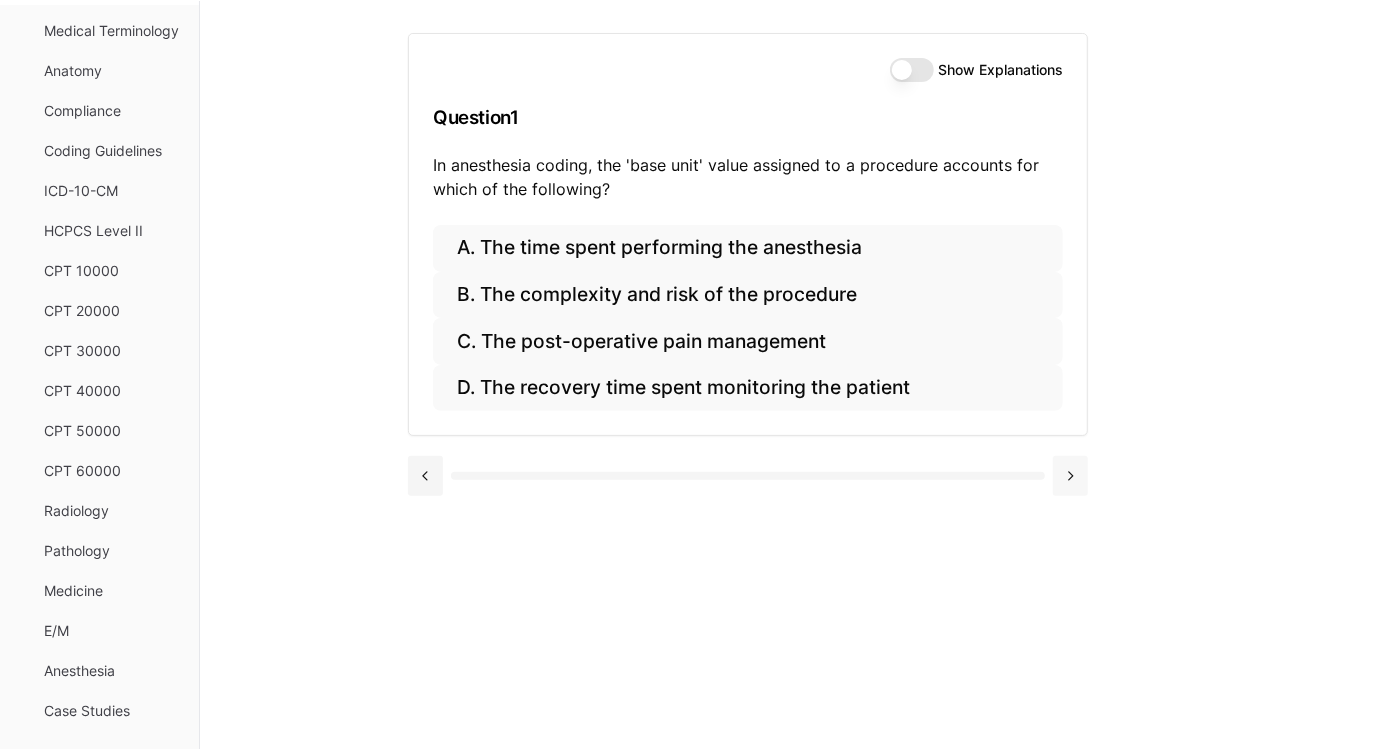 click at bounding box center (1070, 476) 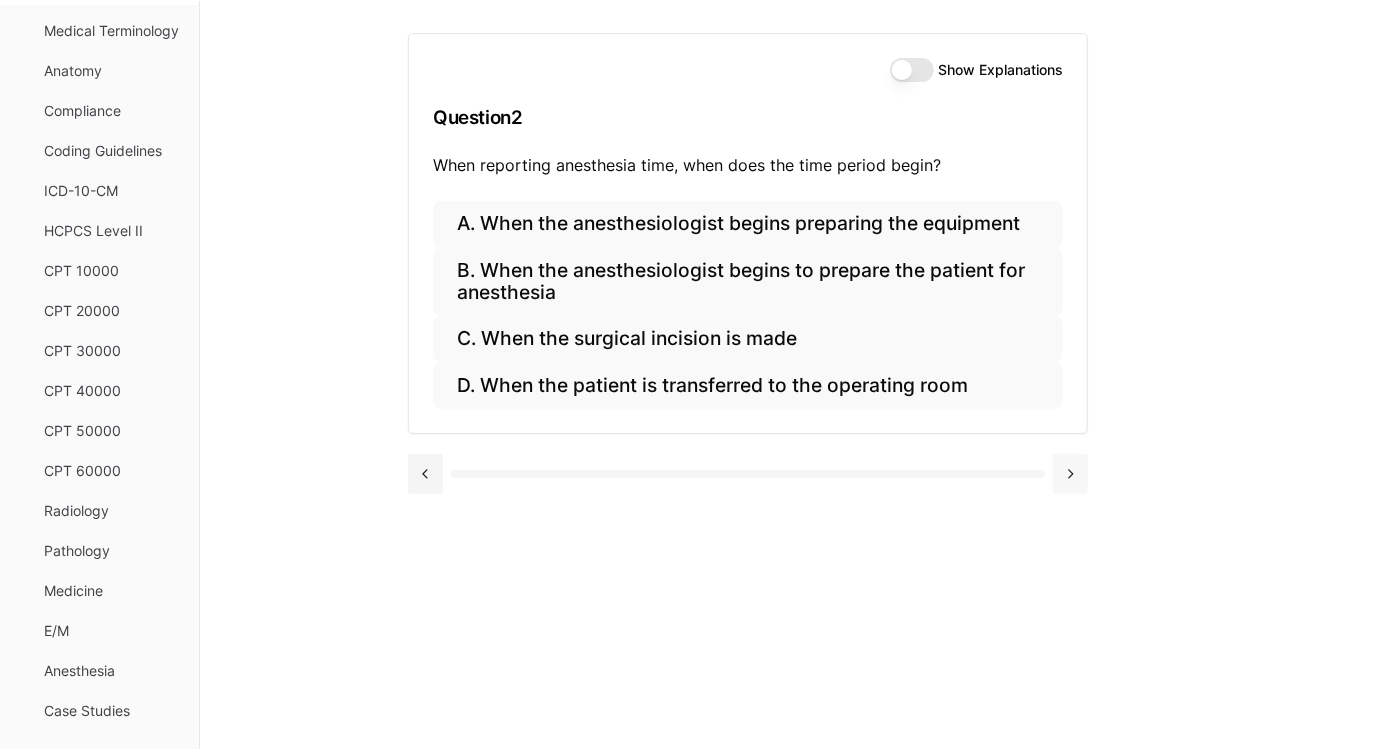 click at bounding box center (1070, 474) 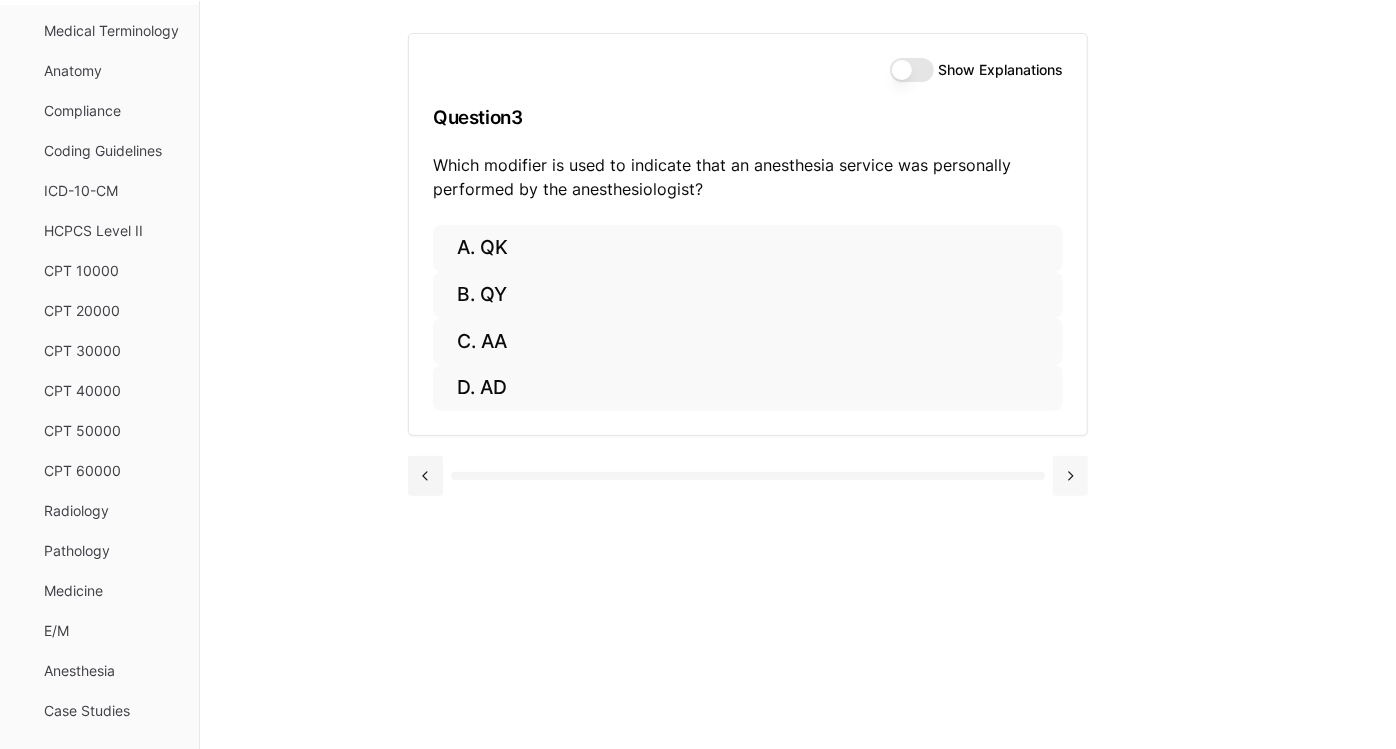 click at bounding box center [1070, 476] 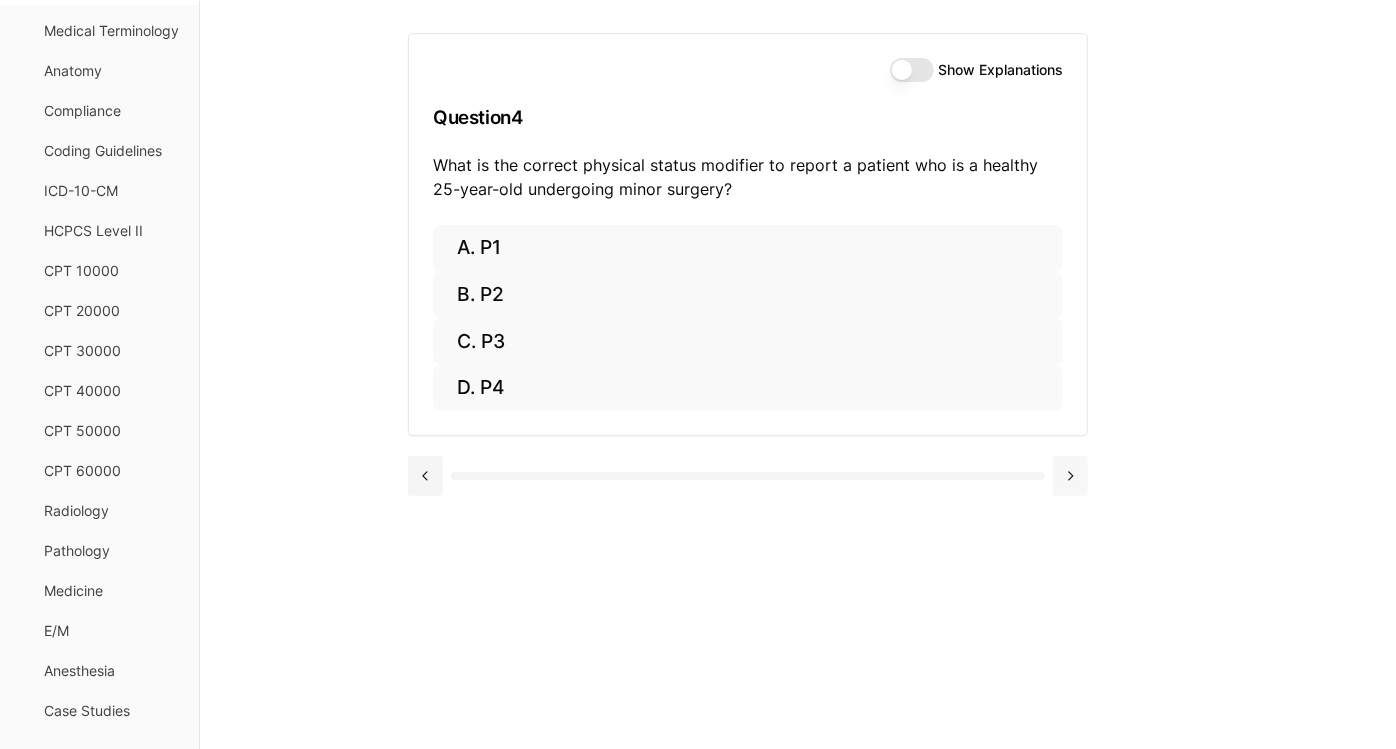 click at bounding box center [1070, 476] 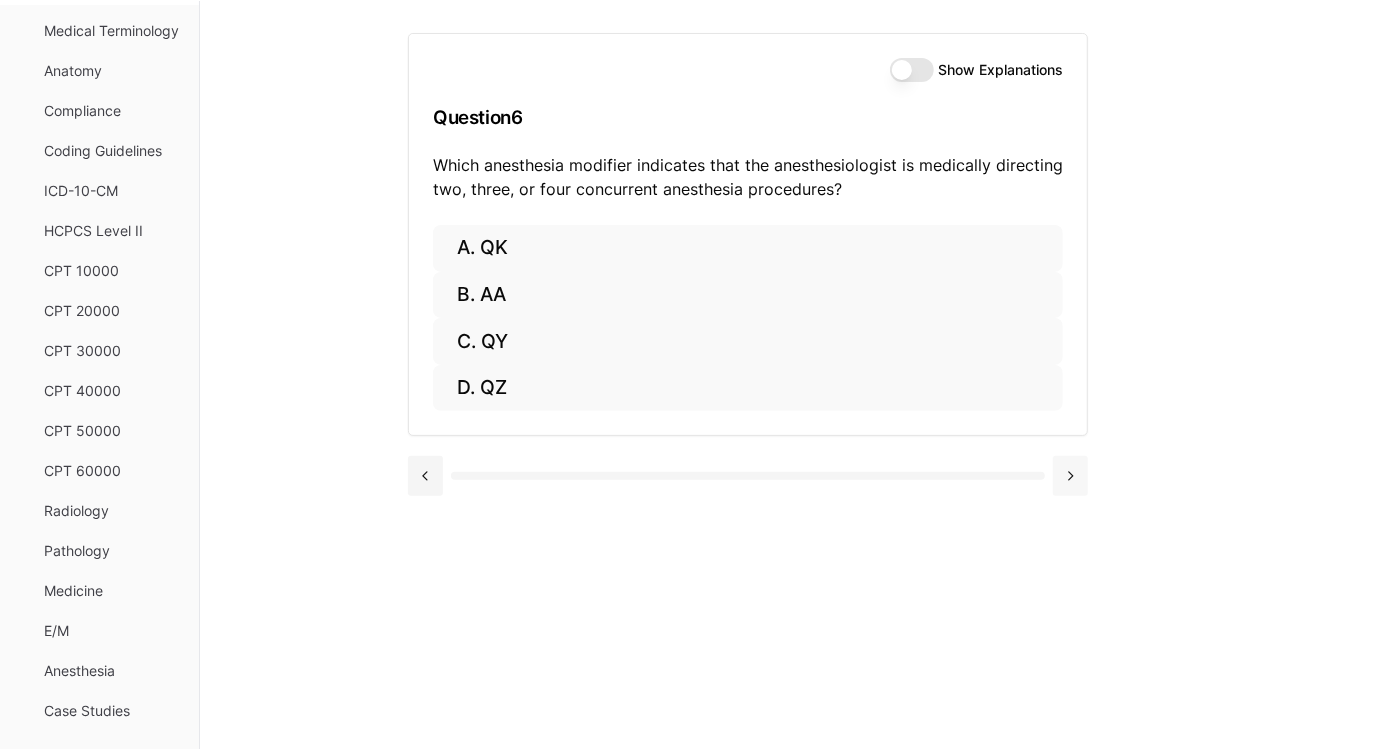 click at bounding box center (1070, 476) 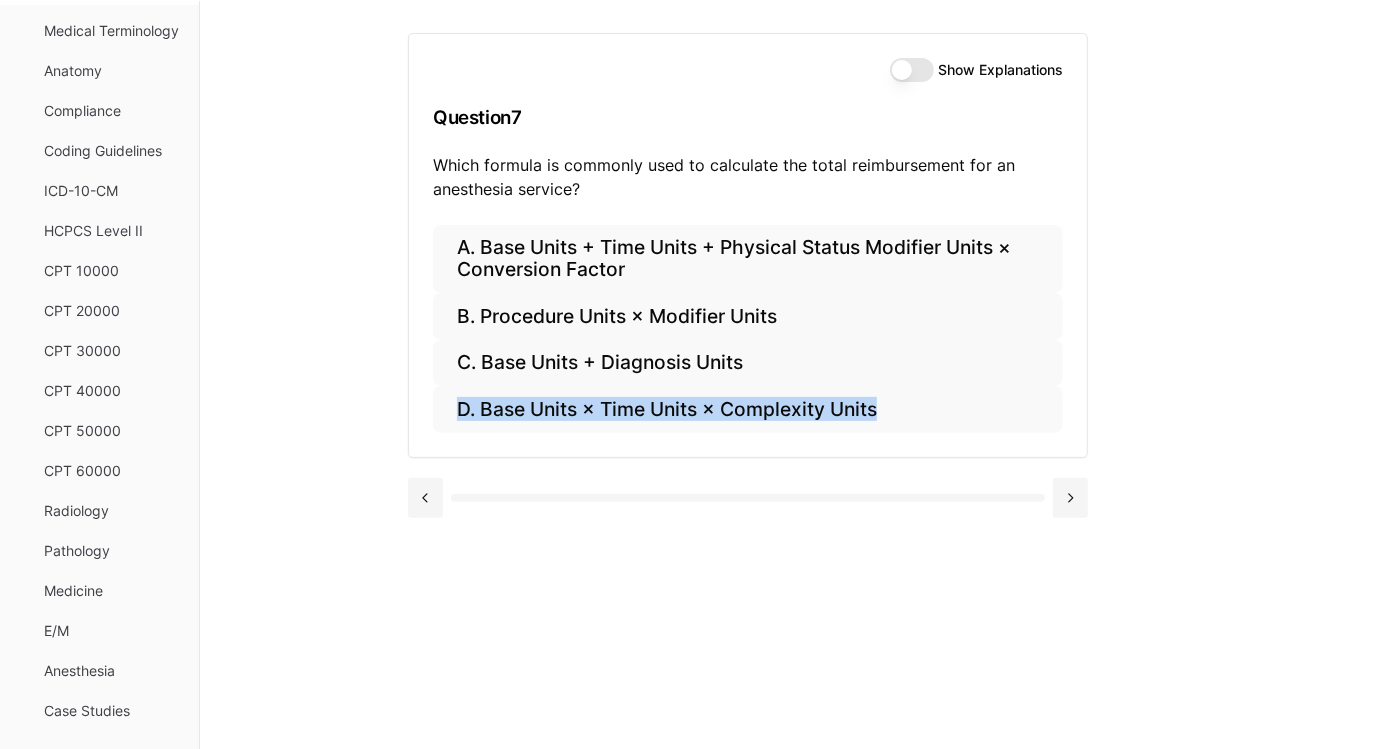 click at bounding box center (748, 496) 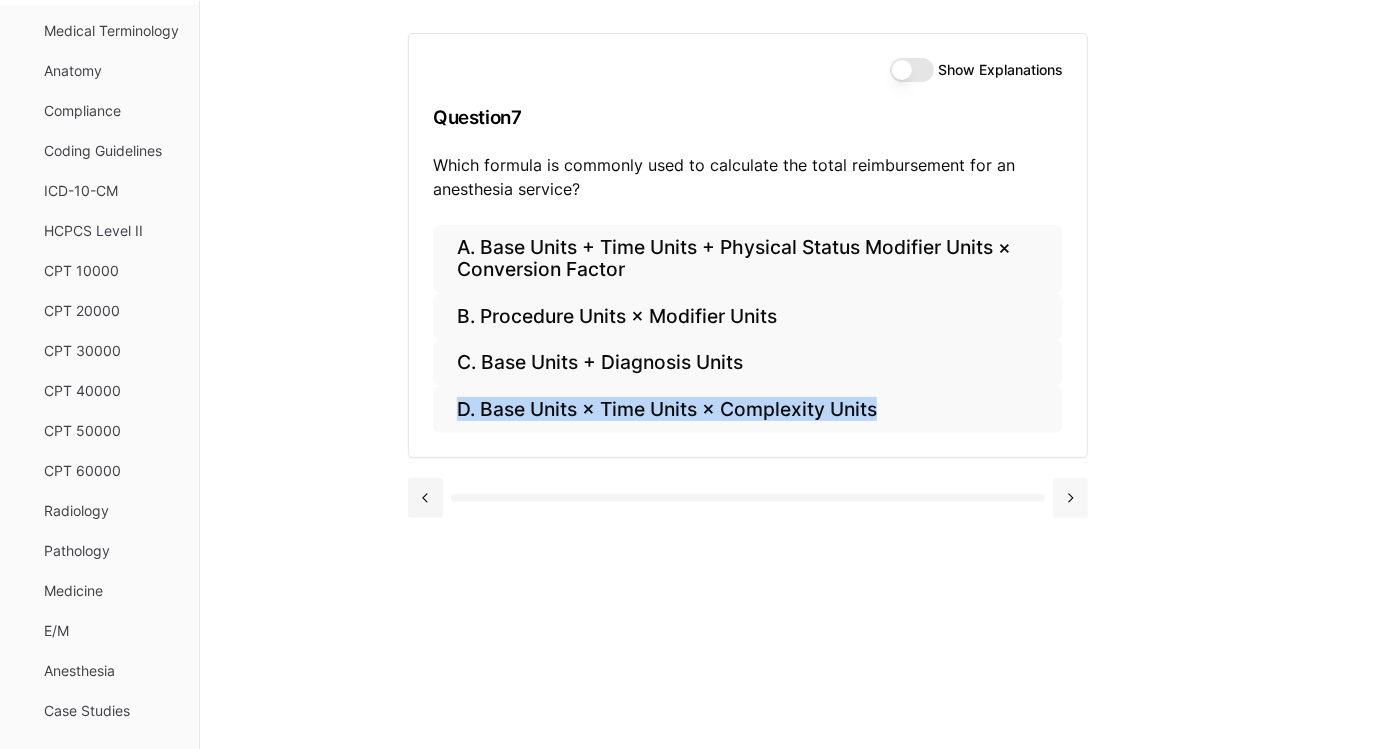 drag, startPoint x: 1069, startPoint y: 471, endPoint x: 1073, endPoint y: 512, distance: 41.19466 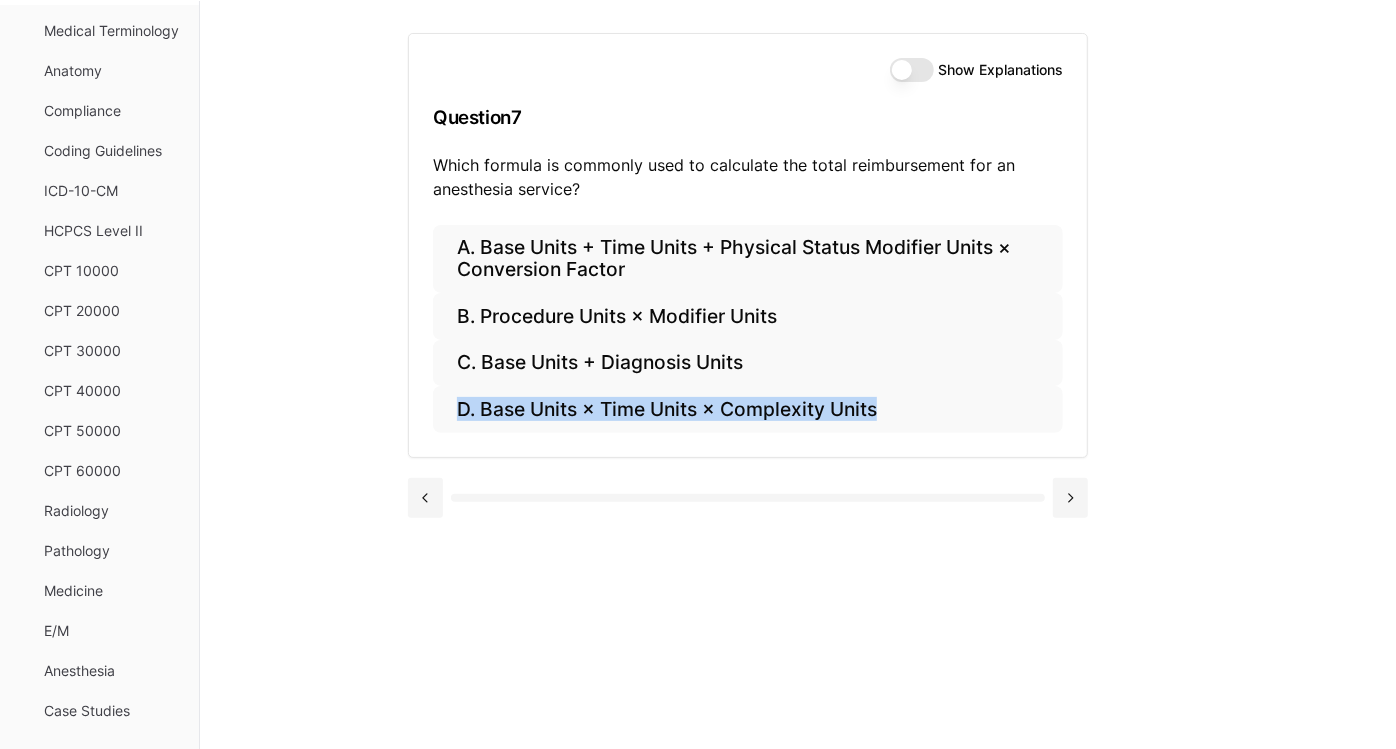 drag, startPoint x: 1073, startPoint y: 512, endPoint x: 1070, endPoint y: 501, distance: 11.401754 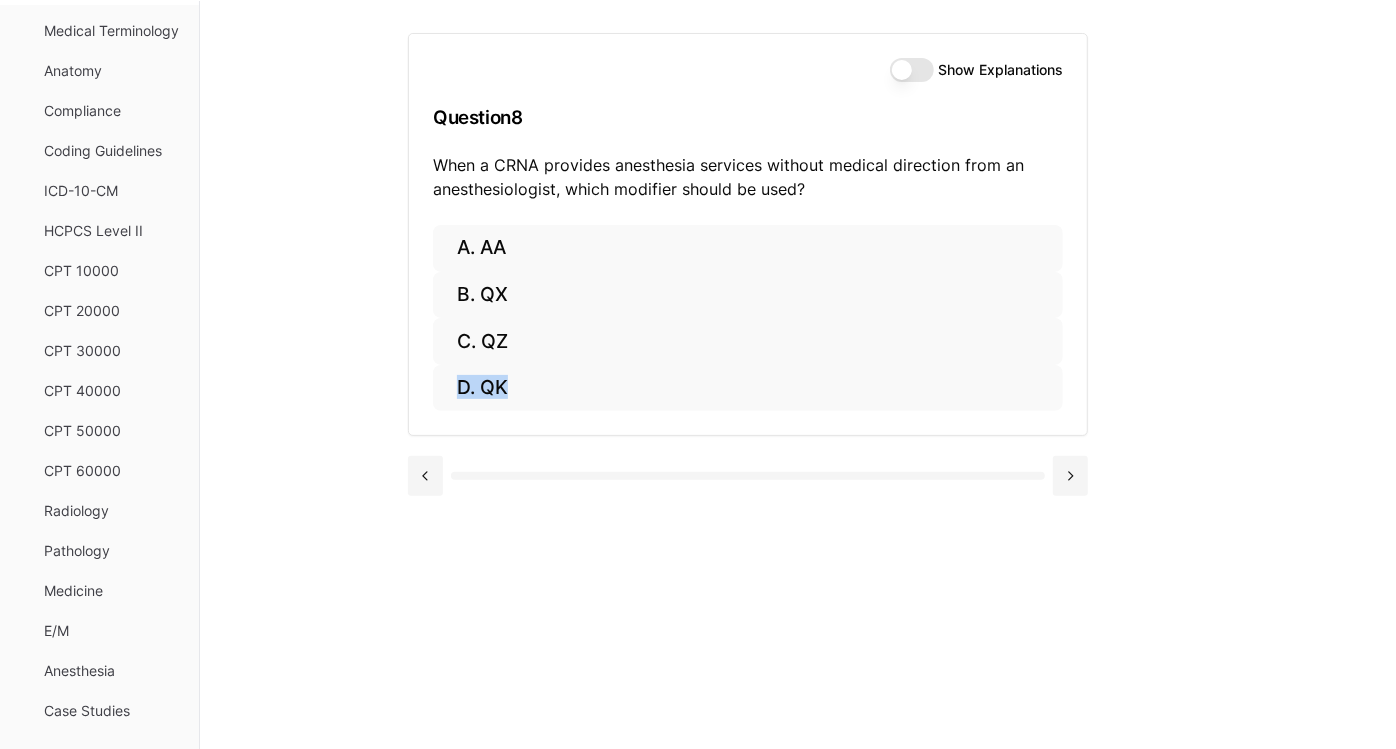 click at bounding box center (748, 474) 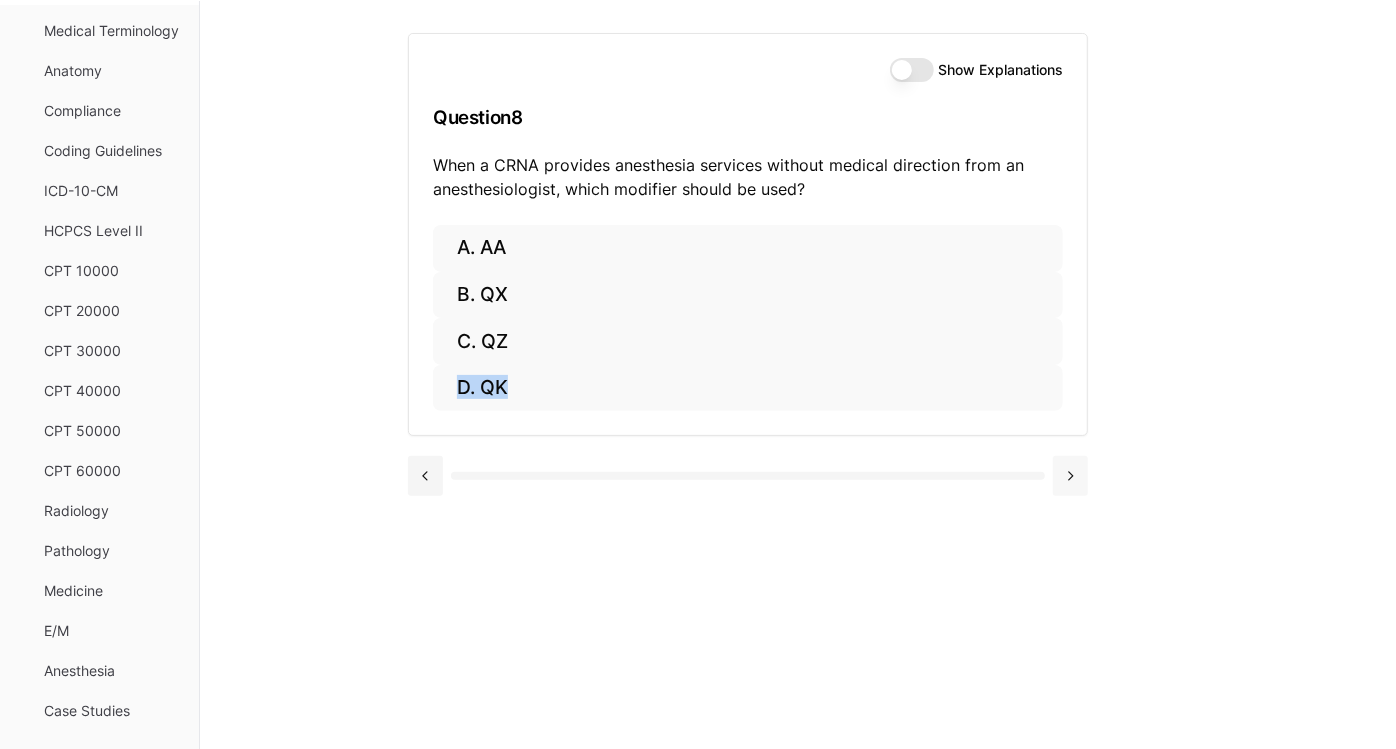 drag, startPoint x: 1070, startPoint y: 501, endPoint x: 1072, endPoint y: 467, distance: 34.058773 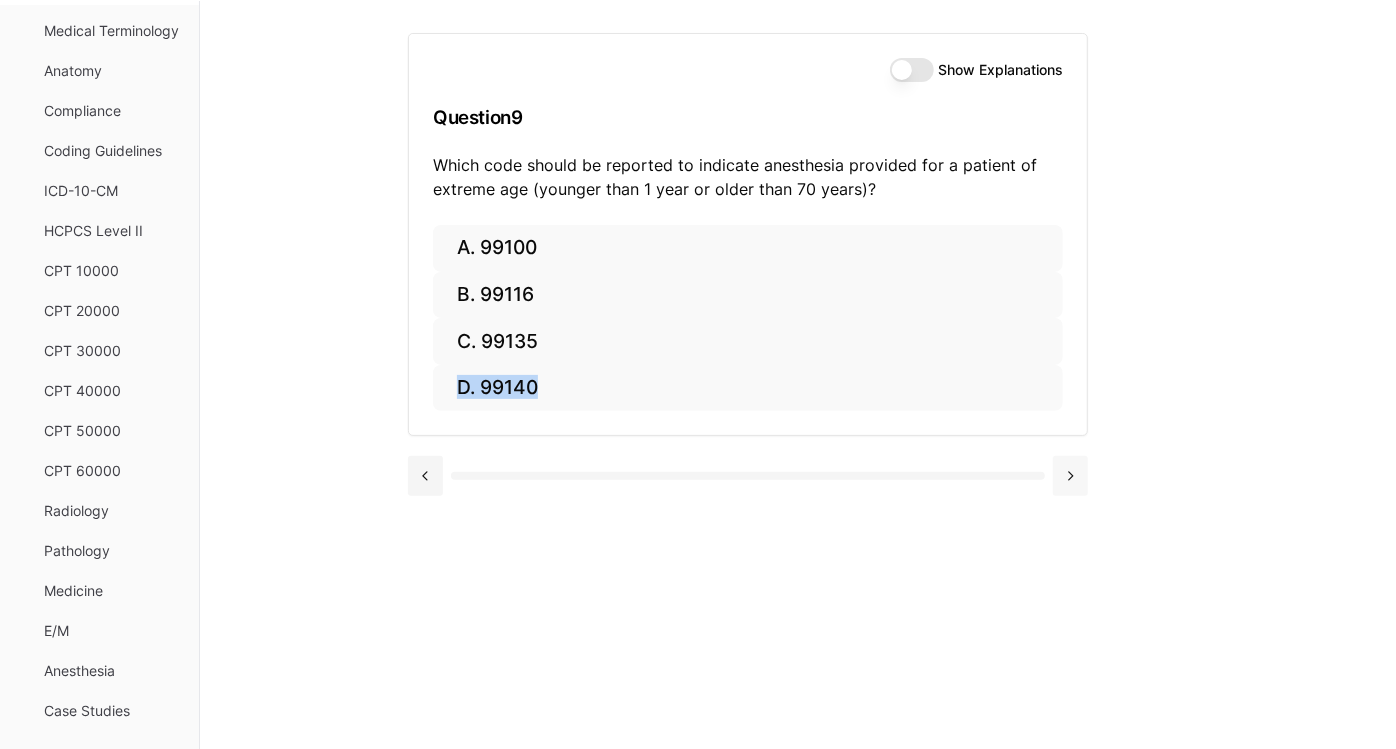 click at bounding box center [1070, 476] 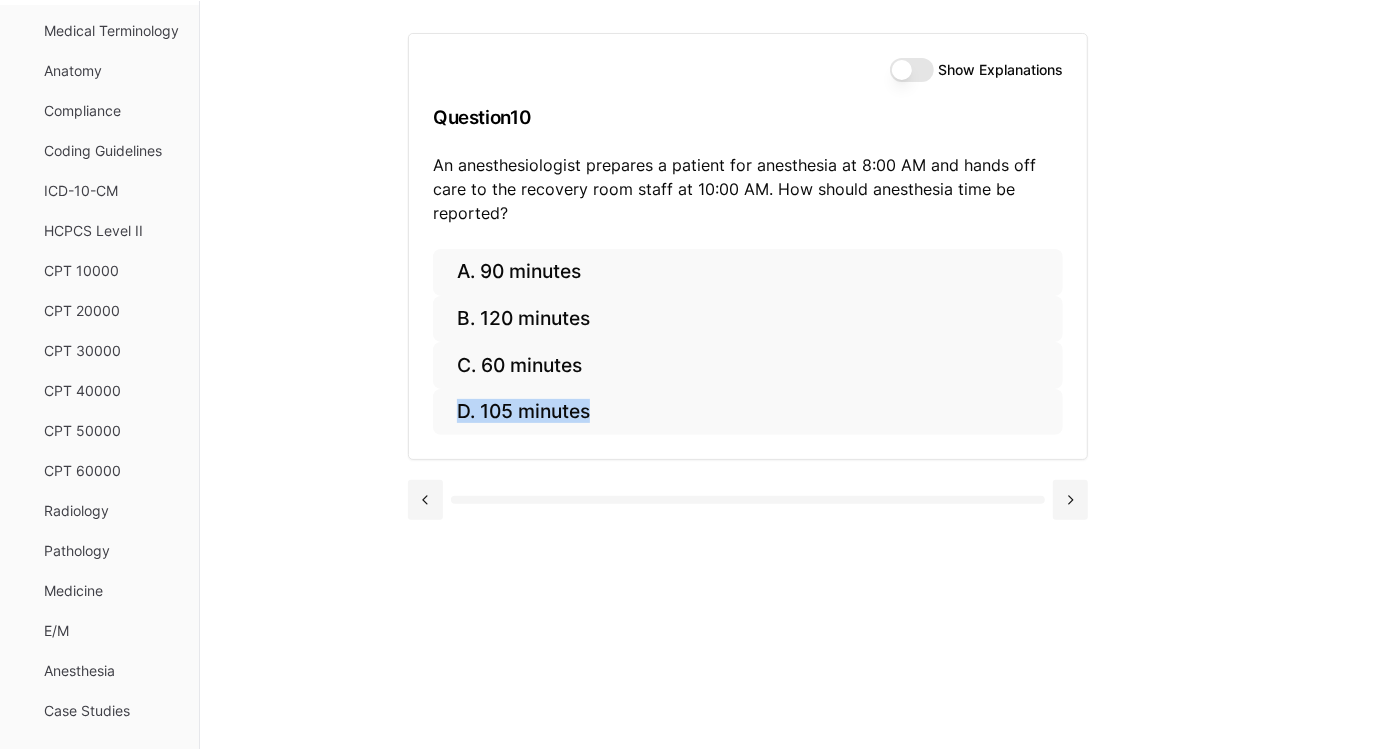 click at bounding box center [748, 498] 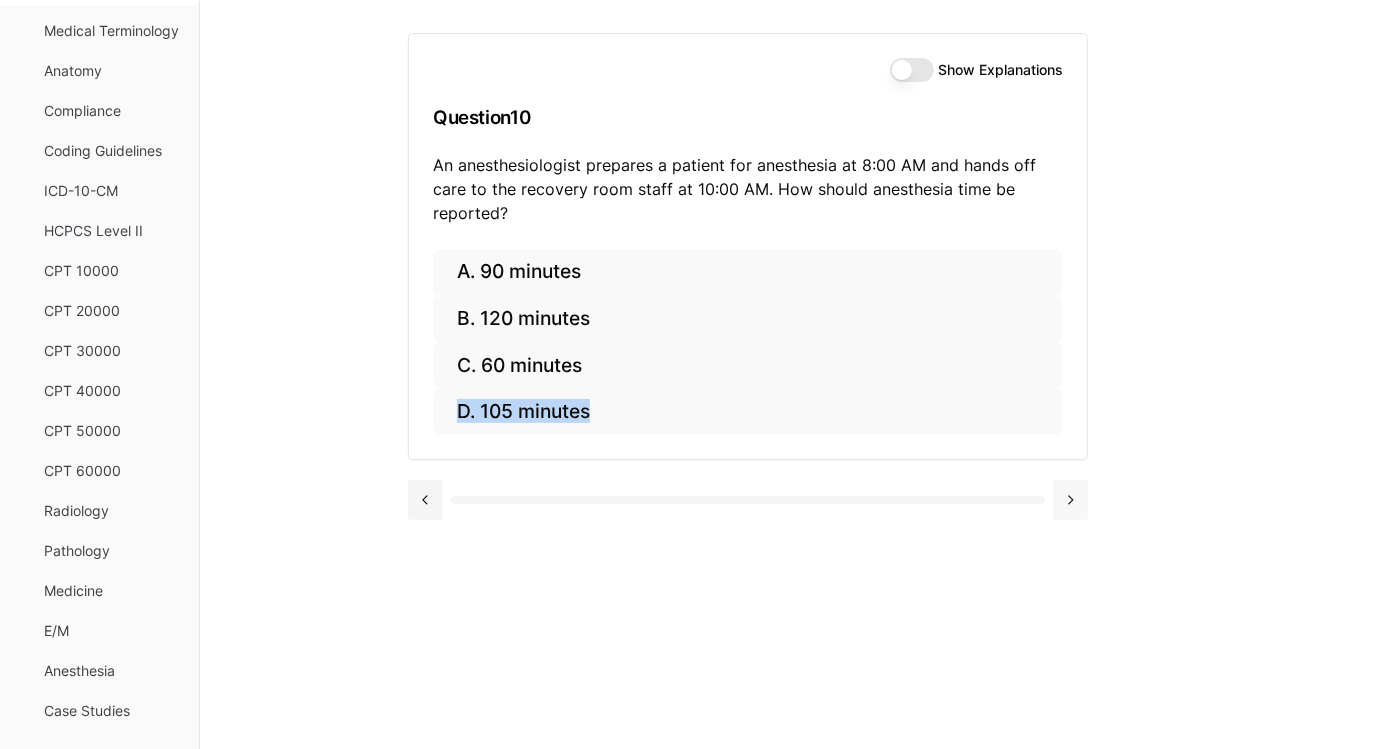 drag, startPoint x: 1072, startPoint y: 467, endPoint x: 1069, endPoint y: 498, distance: 31.144823 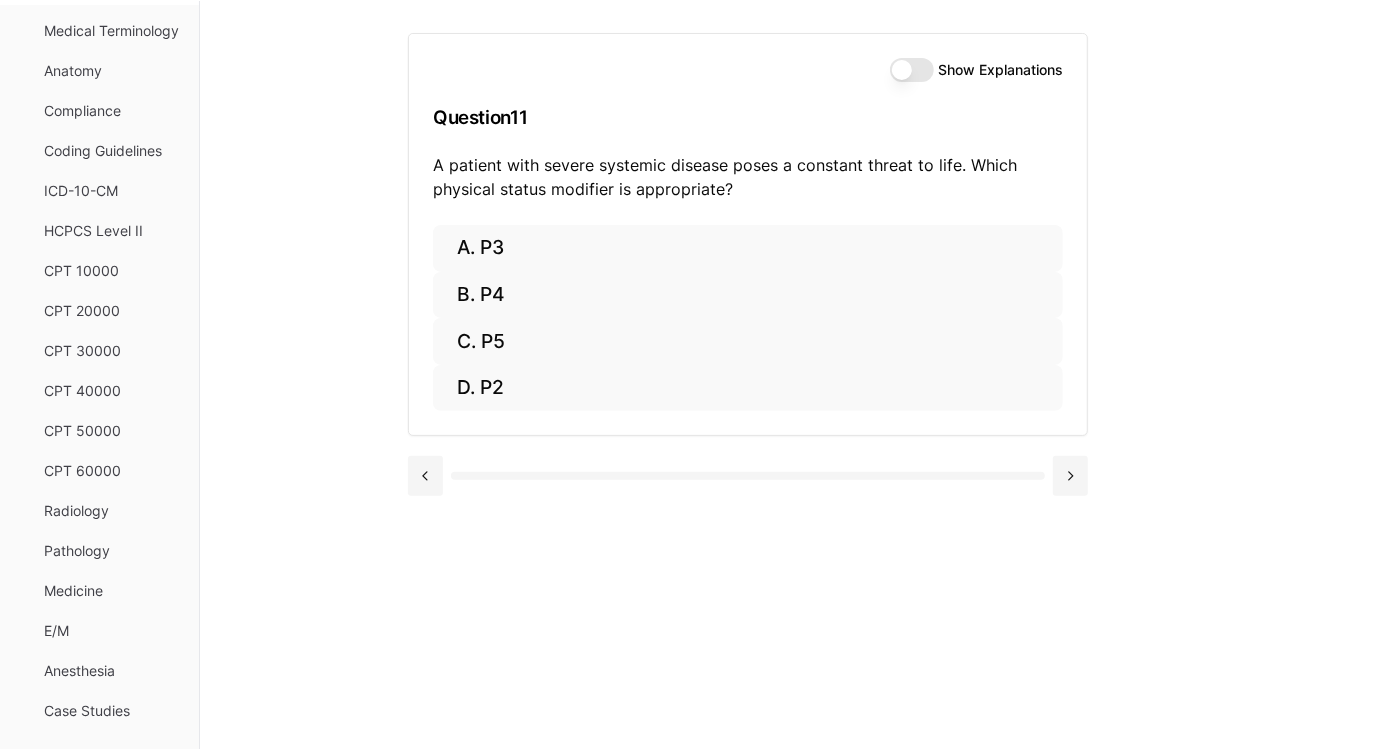 click at bounding box center (748, 474) 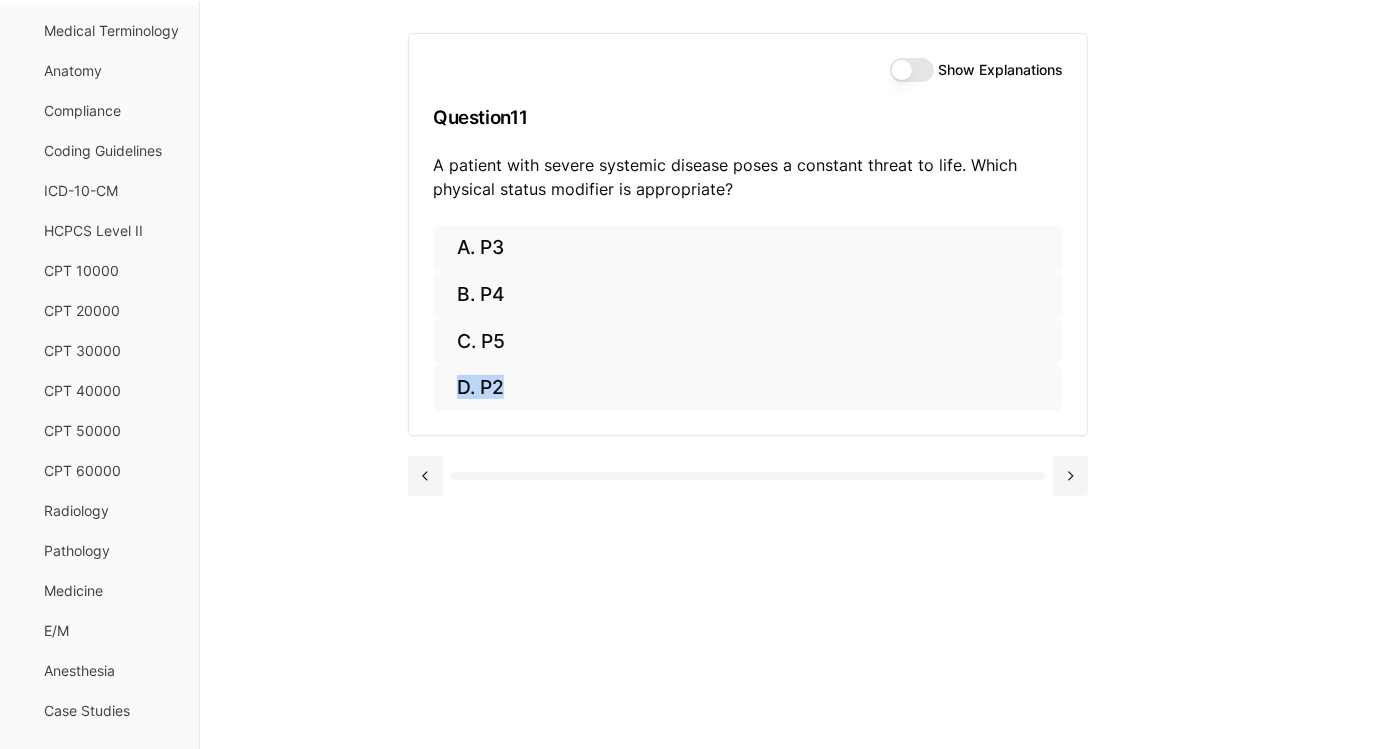 click at bounding box center (748, 474) 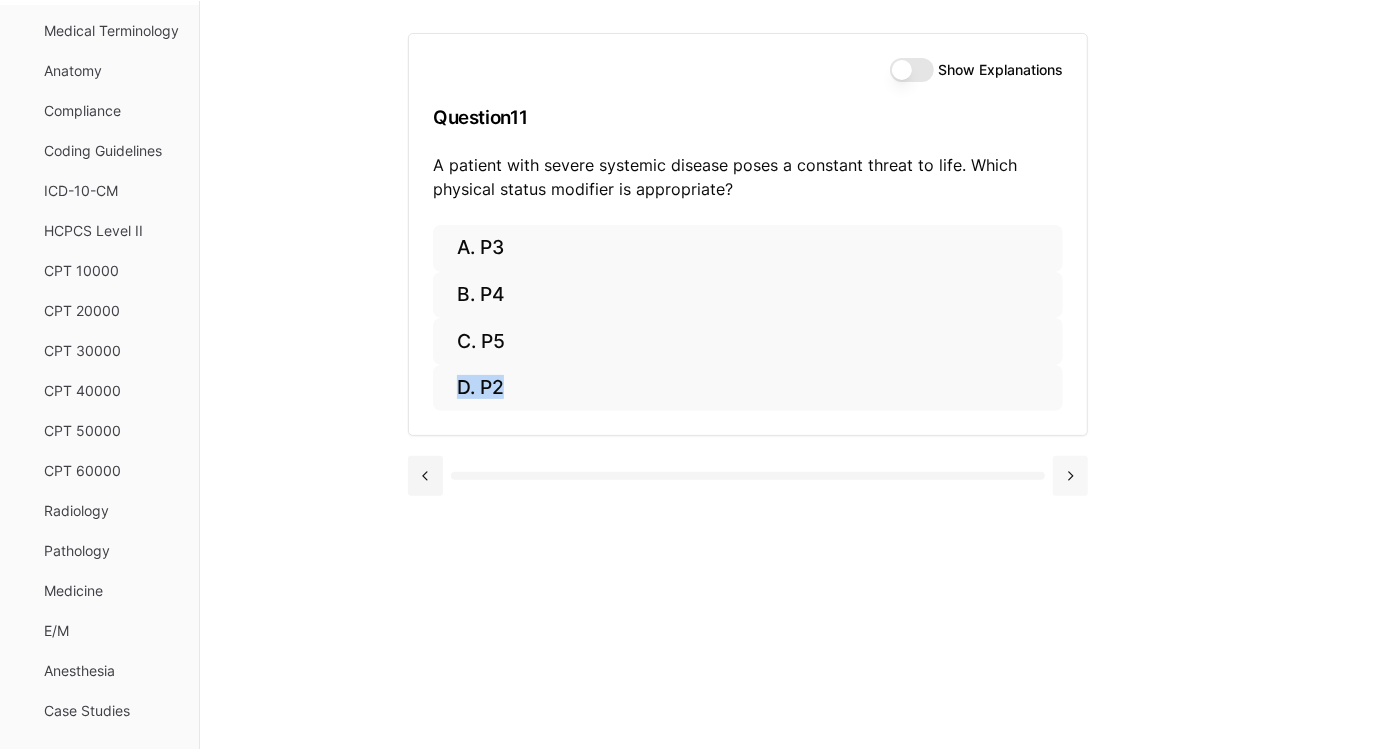drag, startPoint x: 1069, startPoint y: 498, endPoint x: 1069, endPoint y: 470, distance: 28 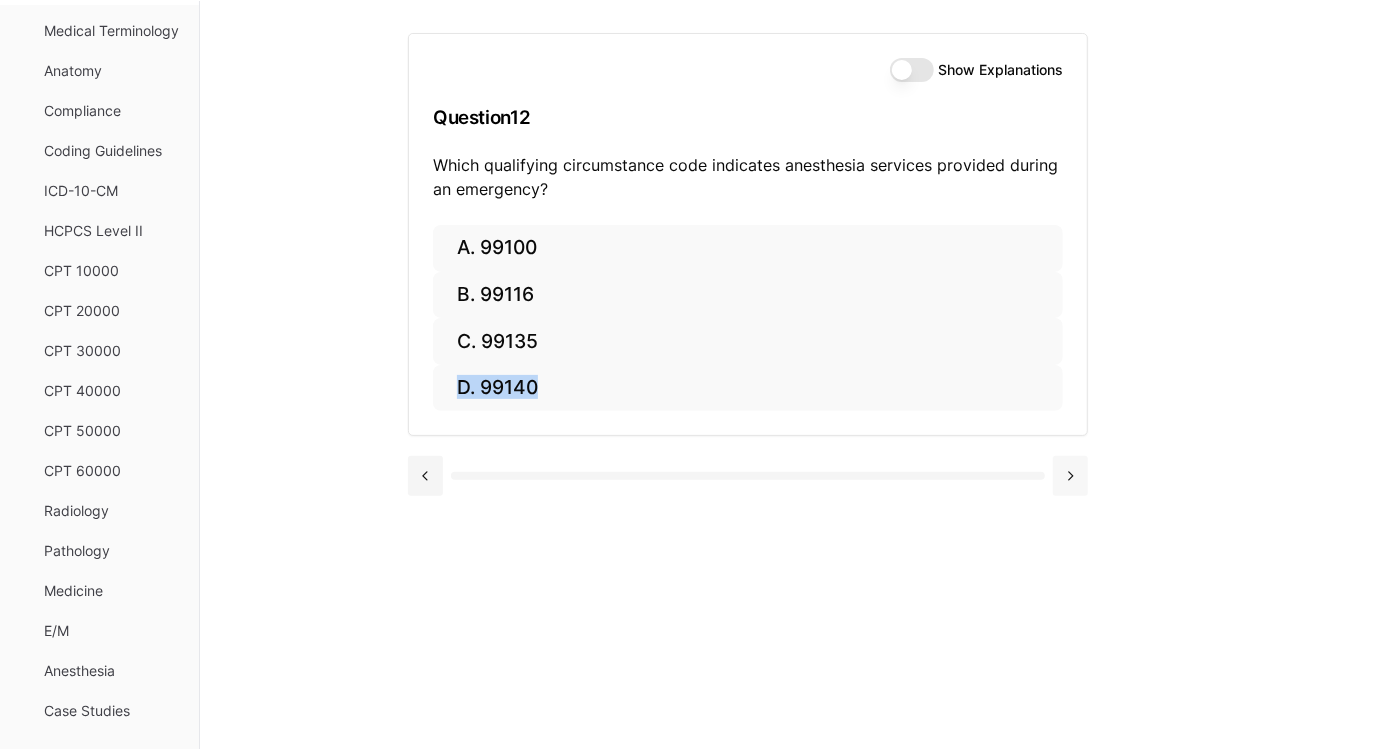 click at bounding box center [1070, 476] 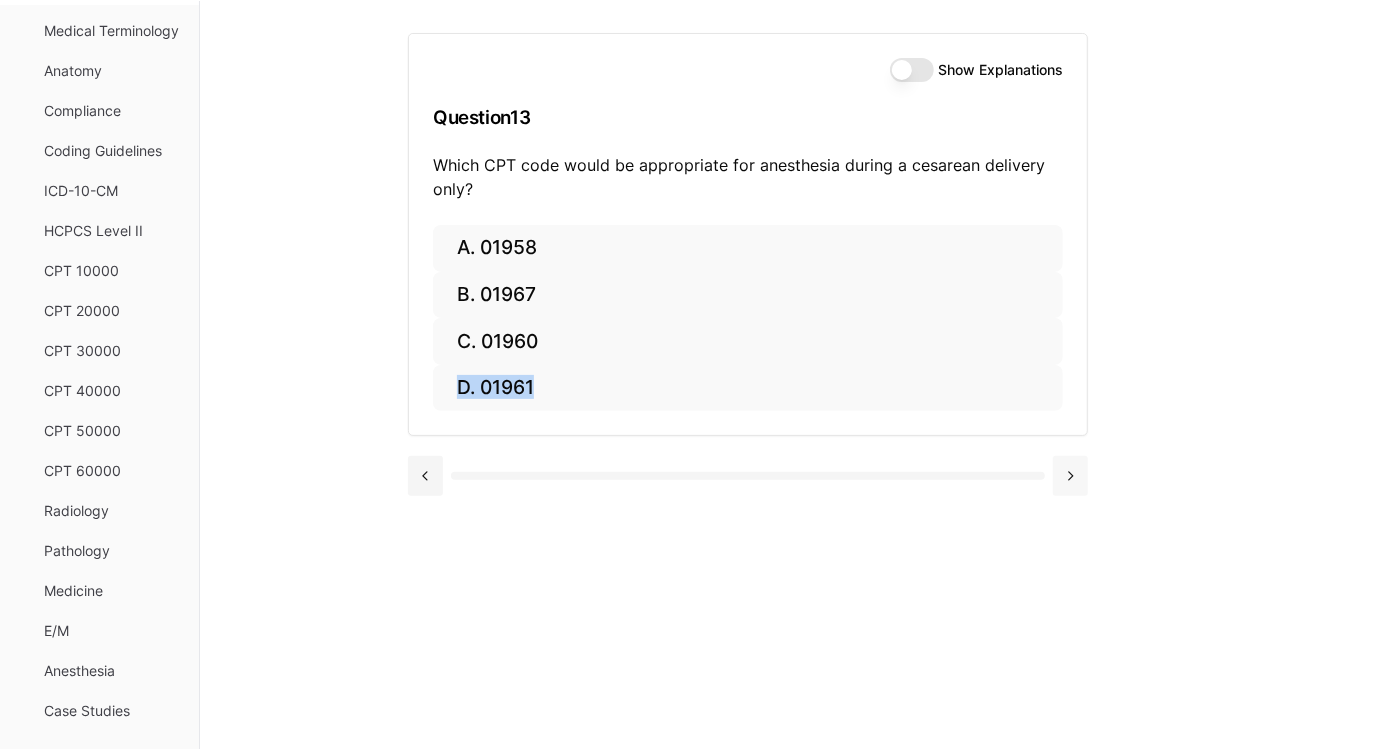 click at bounding box center (1070, 476) 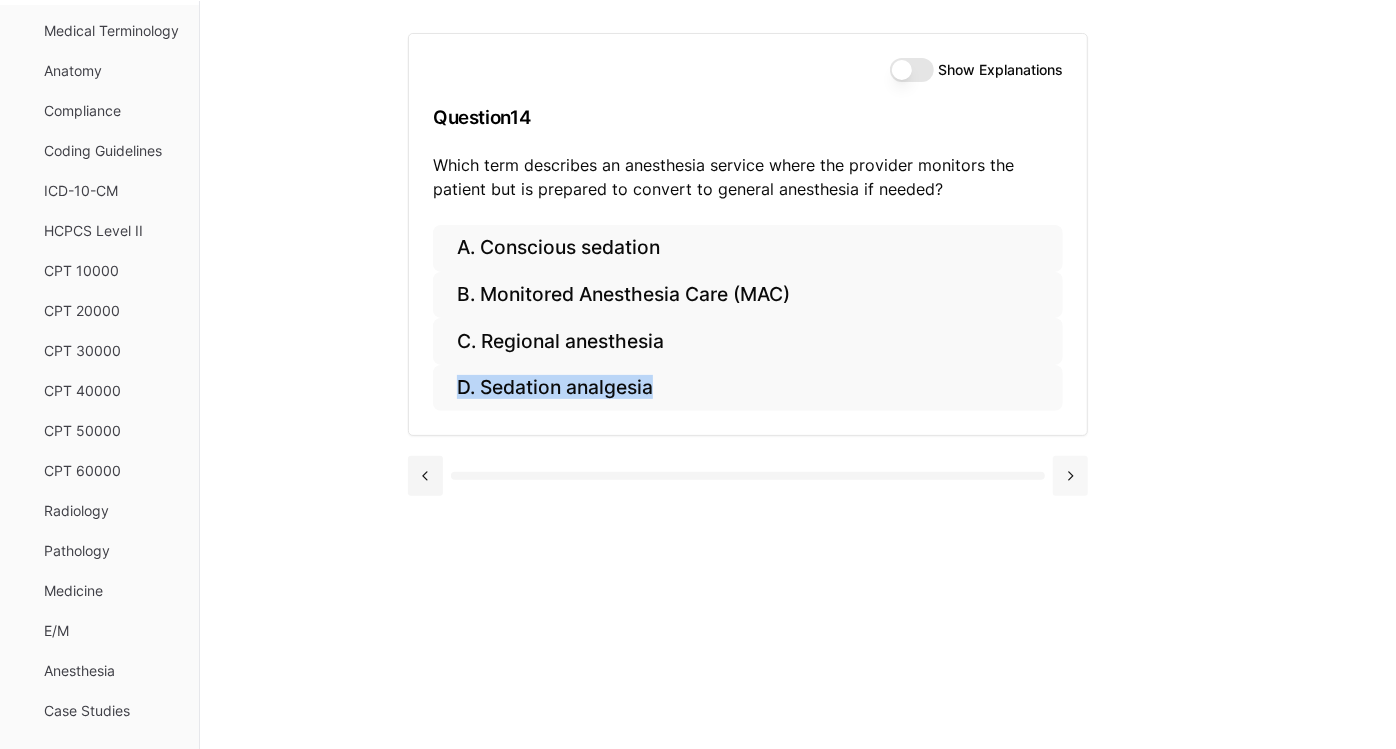 click at bounding box center [1070, 476] 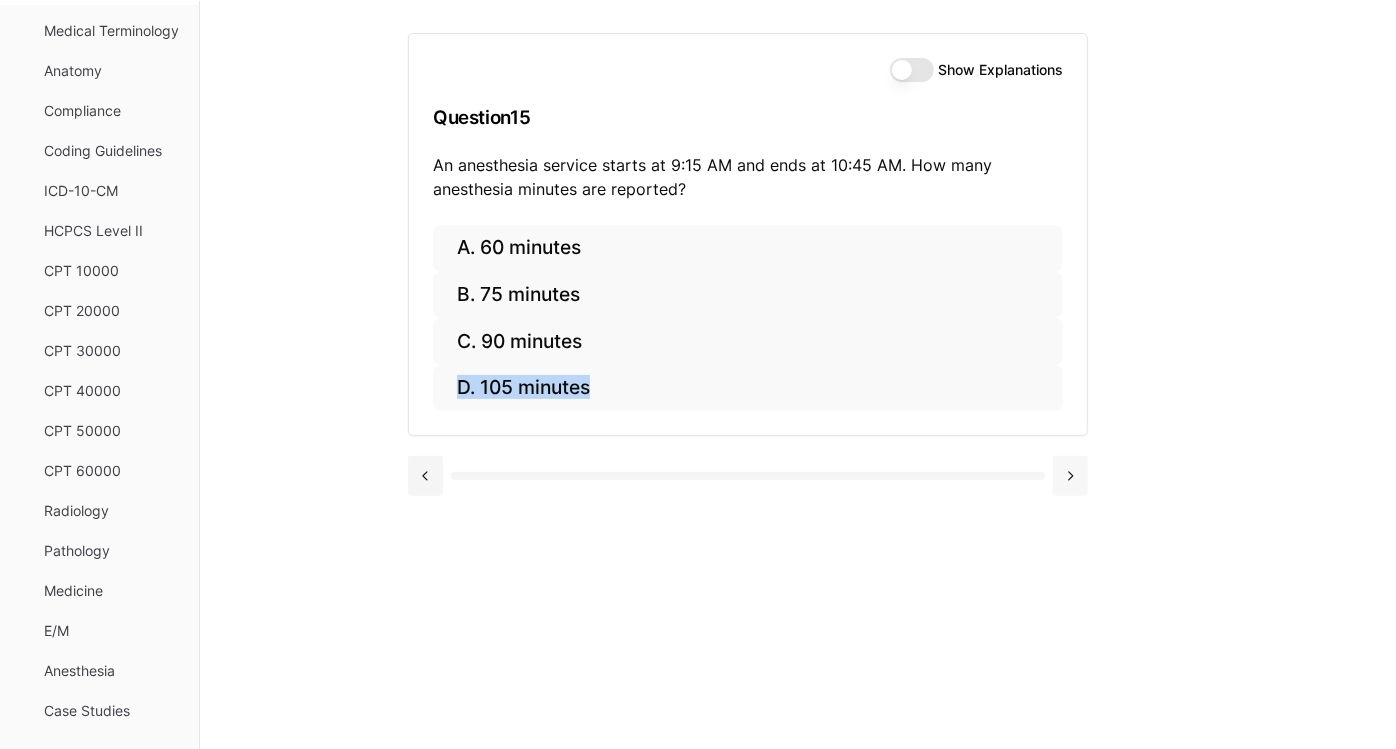 click at bounding box center [1070, 476] 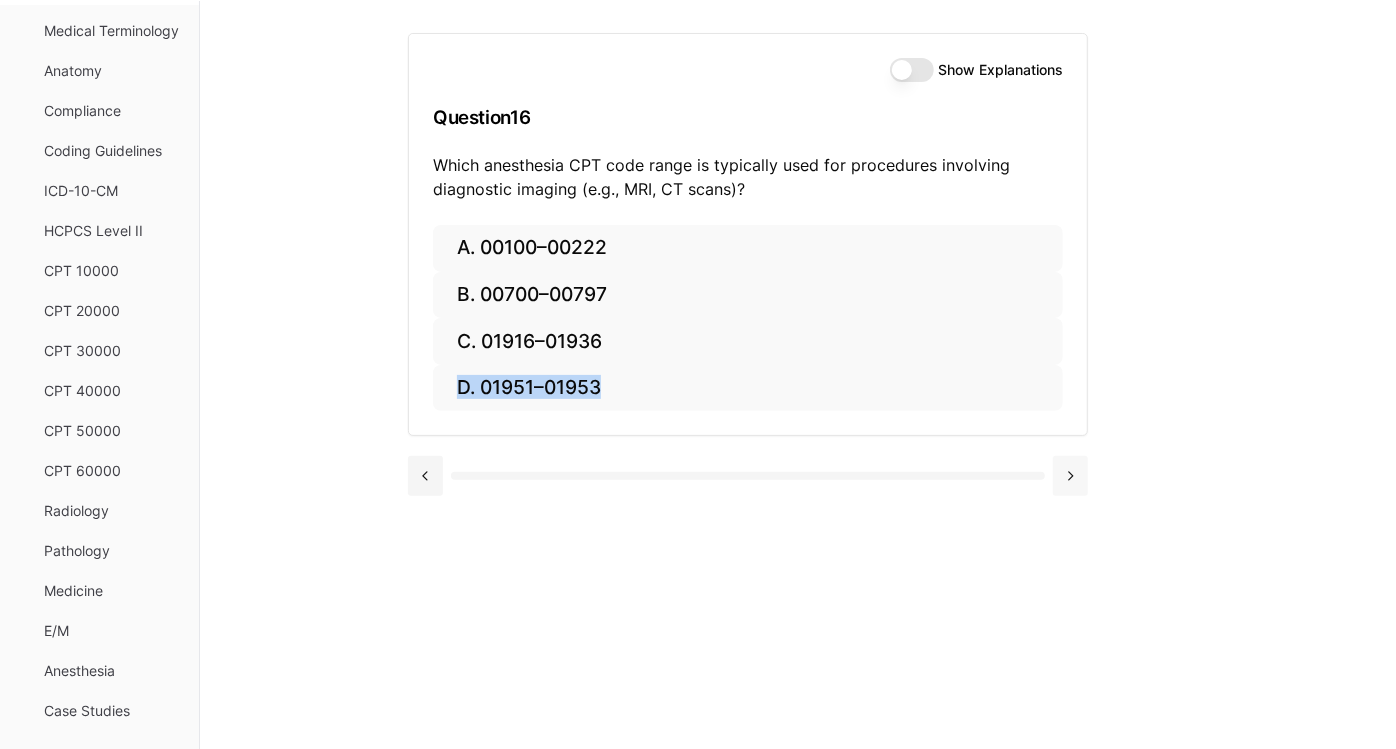 click at bounding box center (1070, 476) 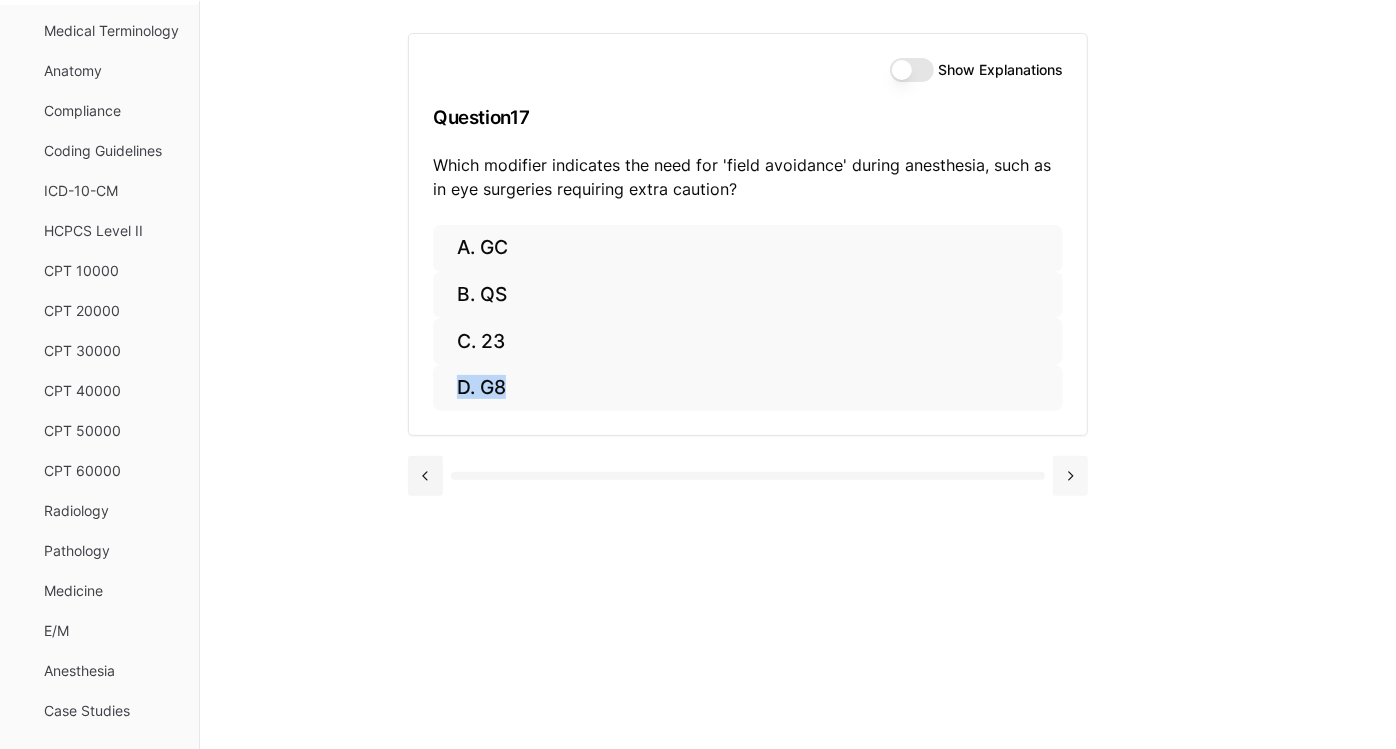 click at bounding box center (1070, 476) 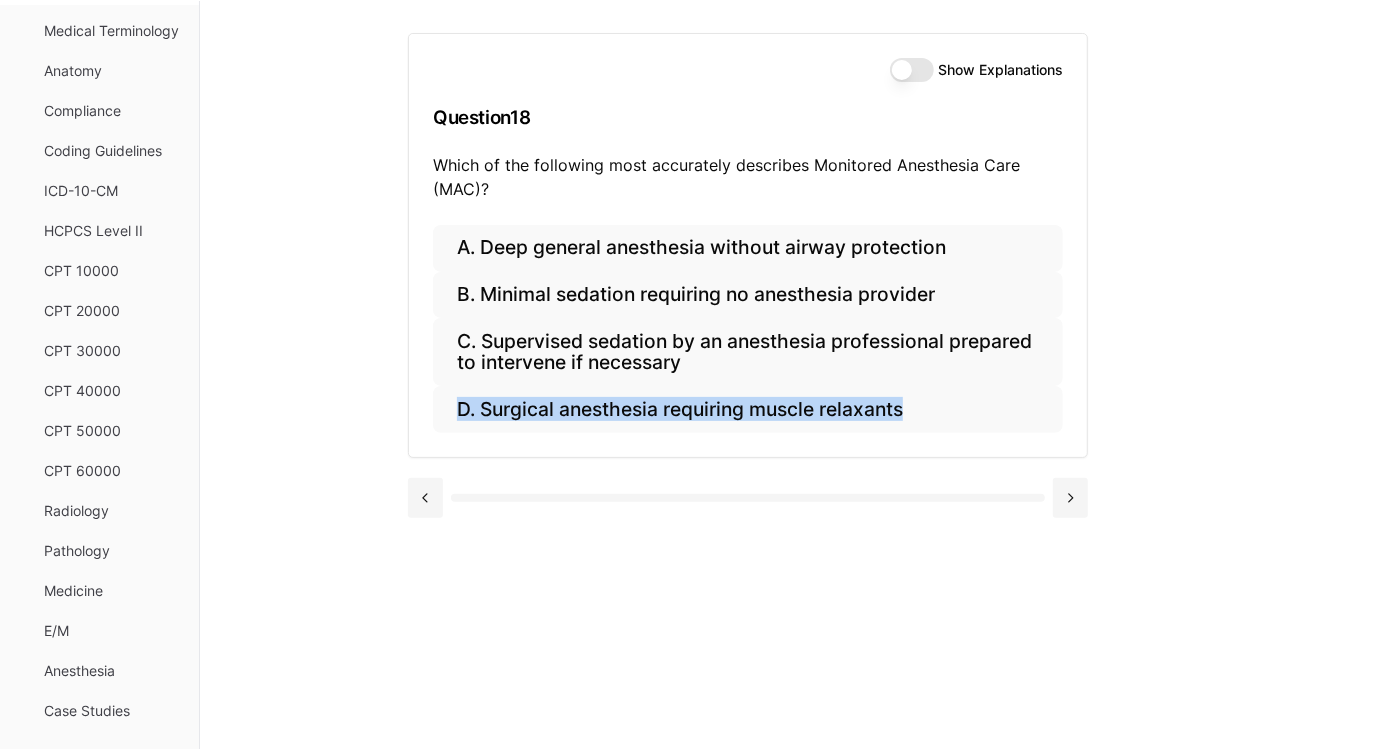 click at bounding box center [748, 496] 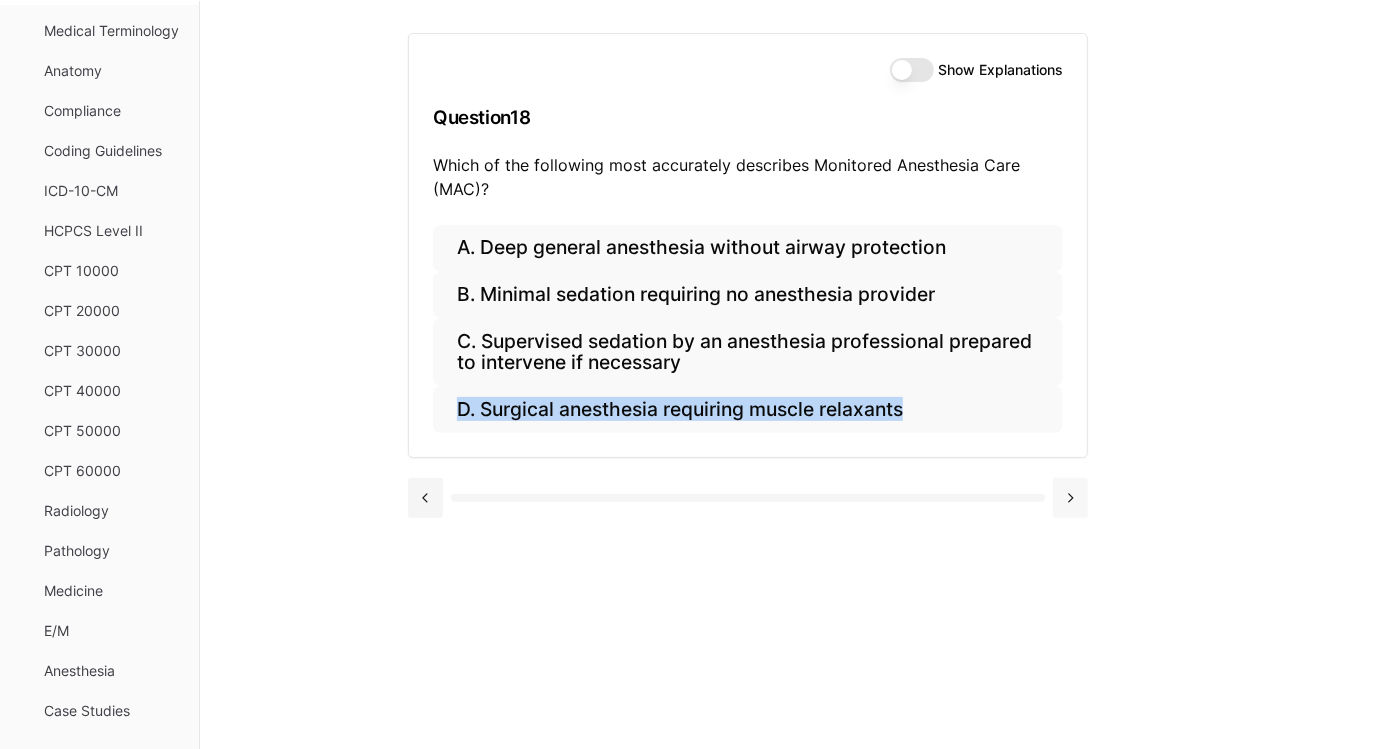 drag, startPoint x: 1069, startPoint y: 470, endPoint x: 1068, endPoint y: 499, distance: 29.017237 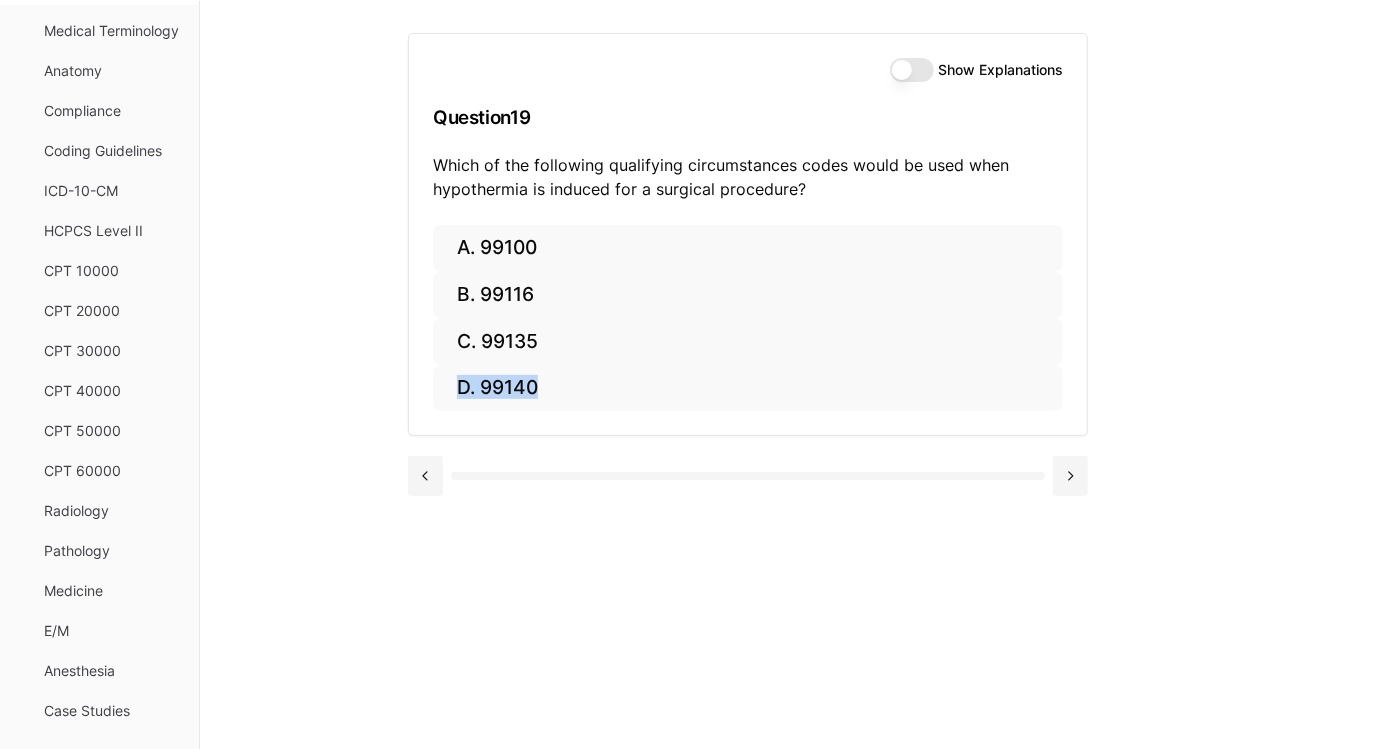 click at bounding box center (748, 474) 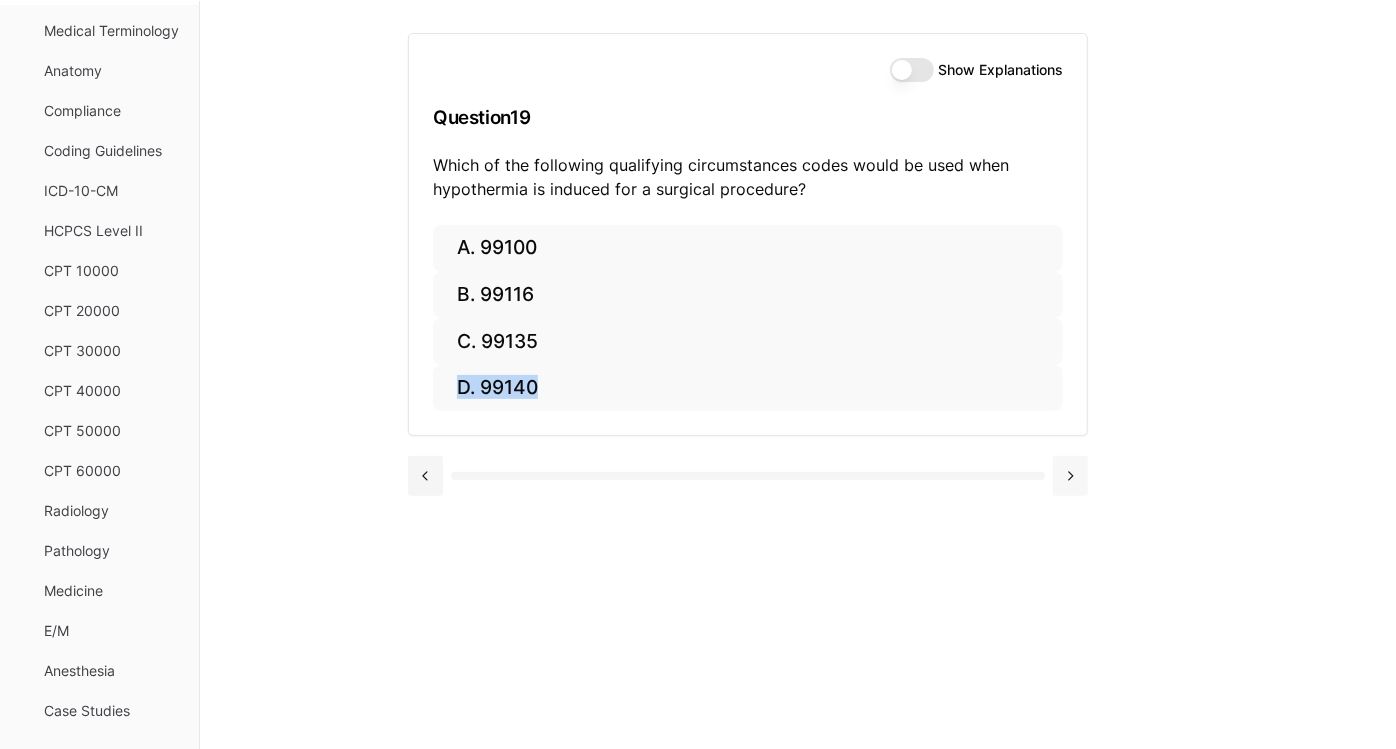 drag, startPoint x: 1068, startPoint y: 499, endPoint x: 1068, endPoint y: 470, distance: 29 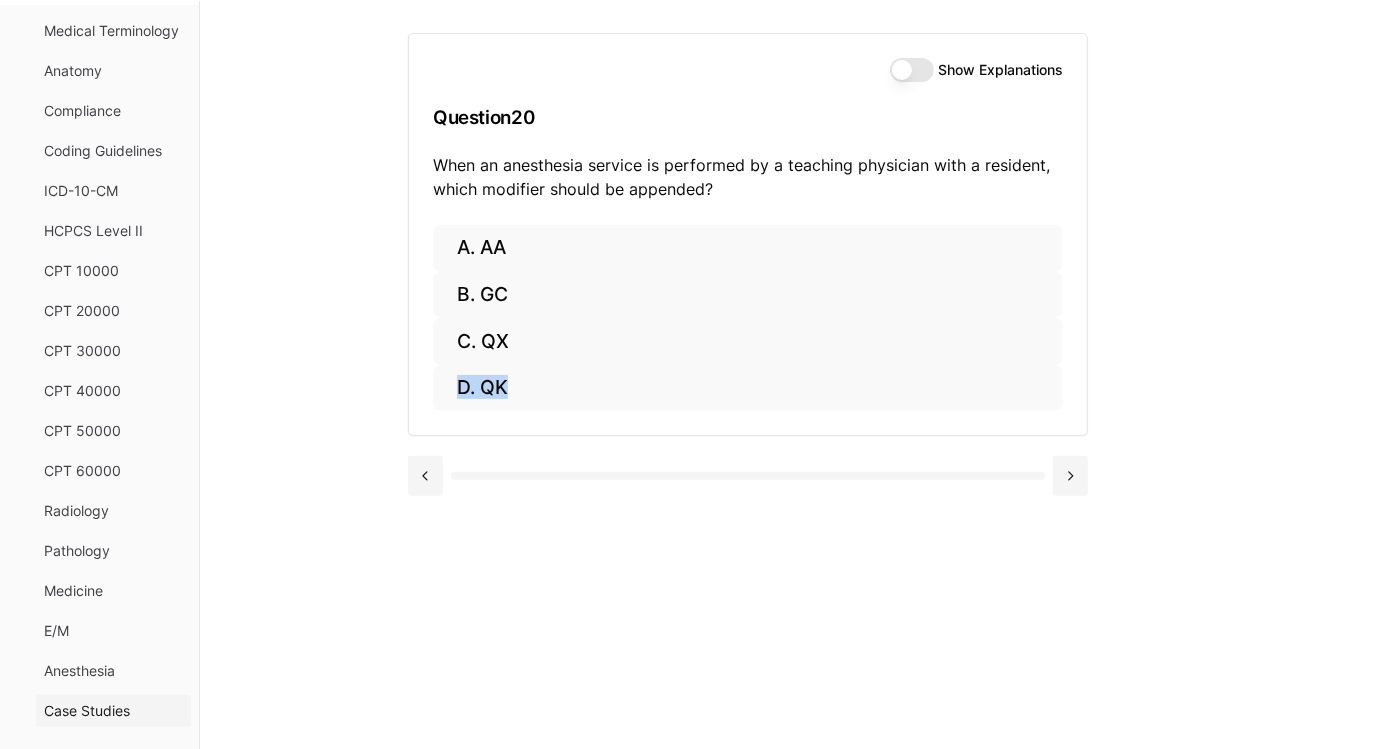 click on "Case Studies" at bounding box center (113, 711) 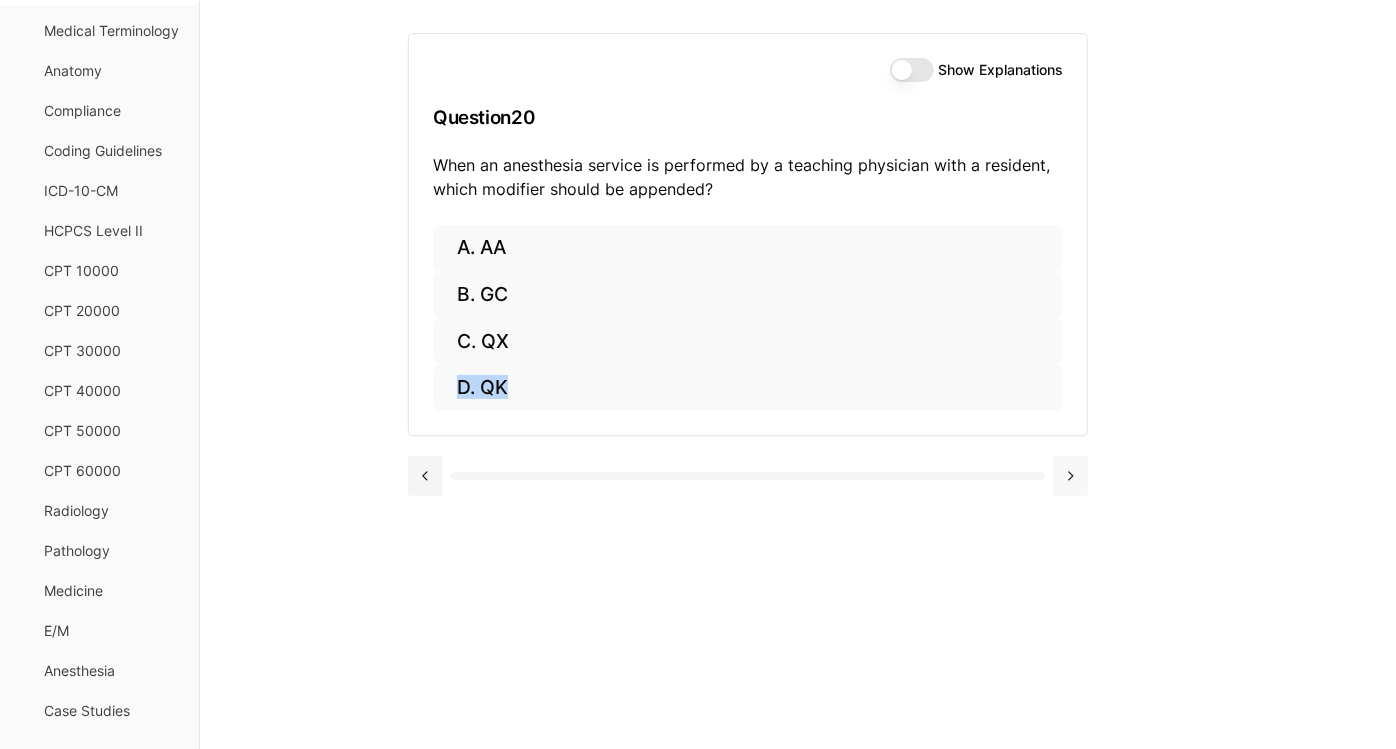 click at bounding box center (1070, 476) 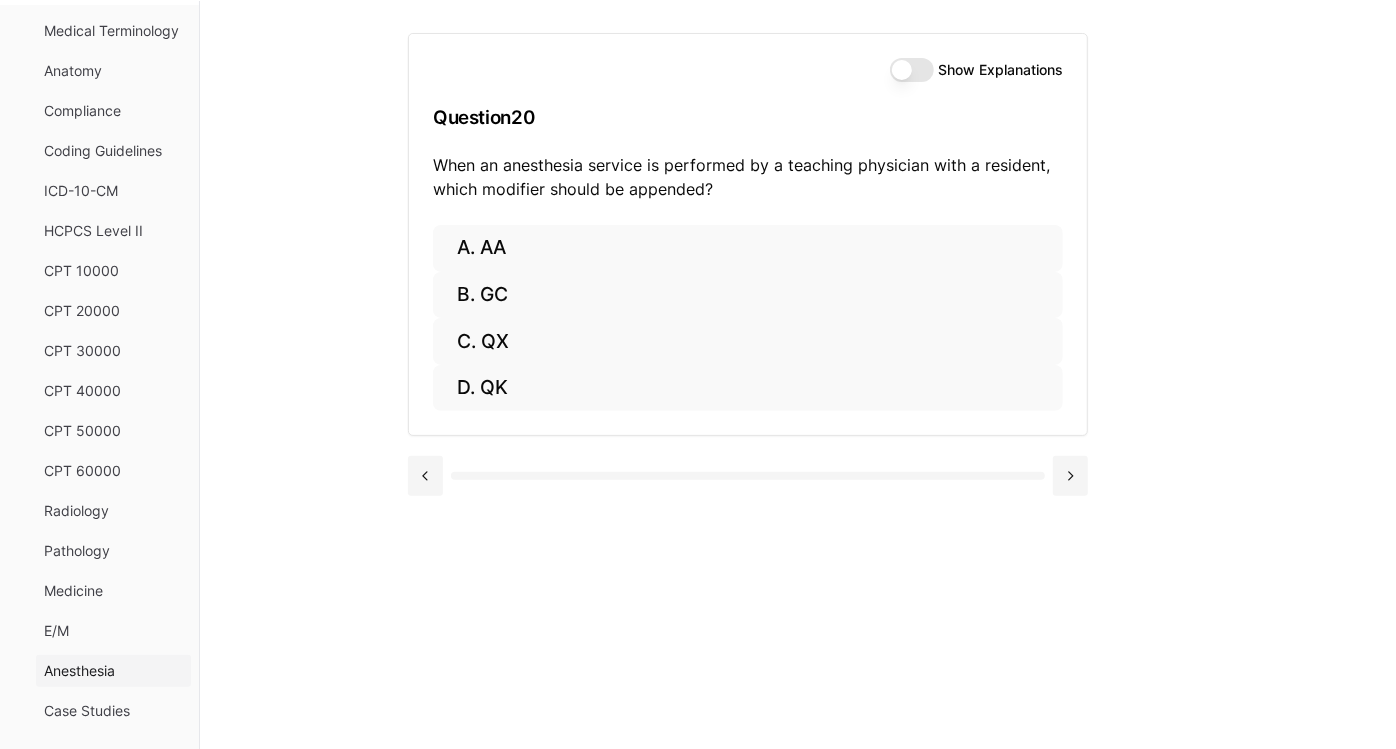 click on "Medical Terminology   Anatomy   Compliance   Coding Guidelines   ICD-10-CM   HCPCS Level II   CPT 10000   CPT 20000   CPT 30000   CPT 40000   CPT 50000   CPT 60000   Radiology   Pathology   Medicine   E/M   Anesthesia   Case Studies" at bounding box center [113, 371] 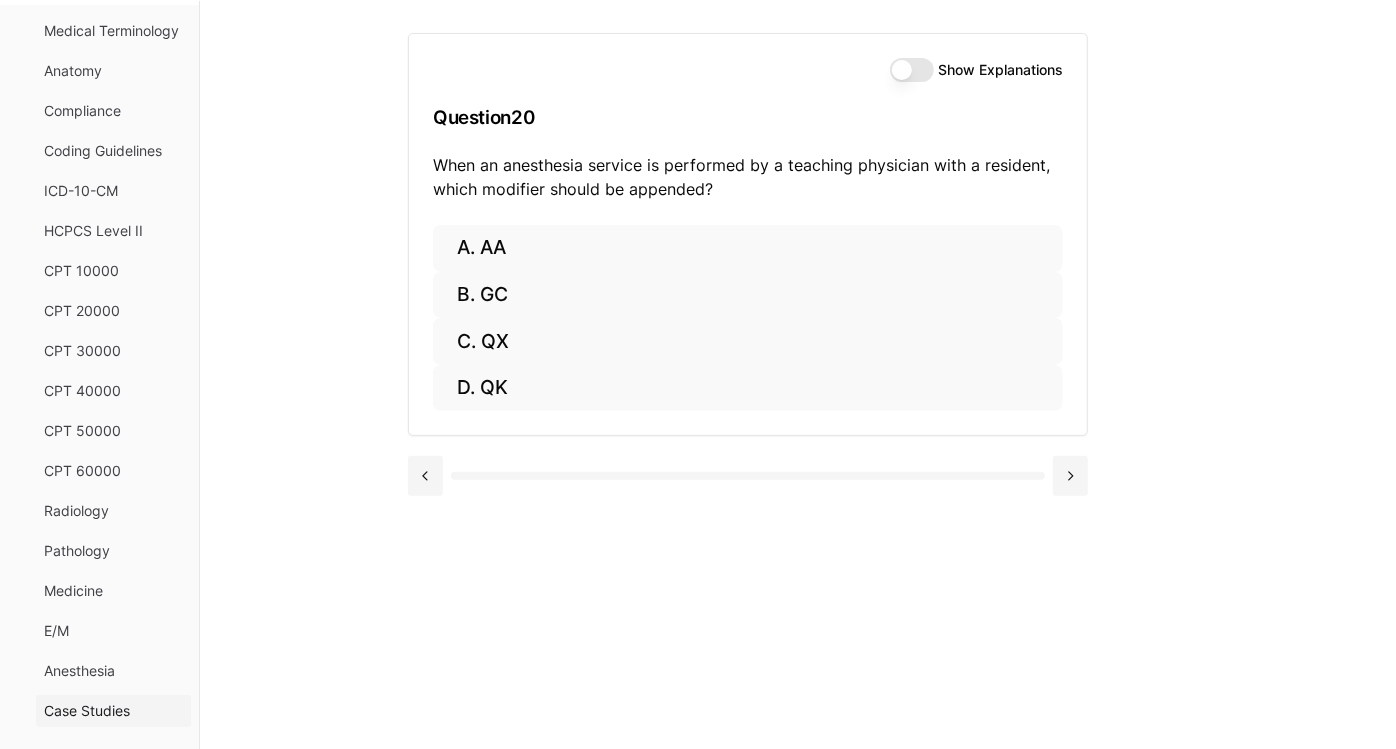 click on "Case Studies" at bounding box center [113, 711] 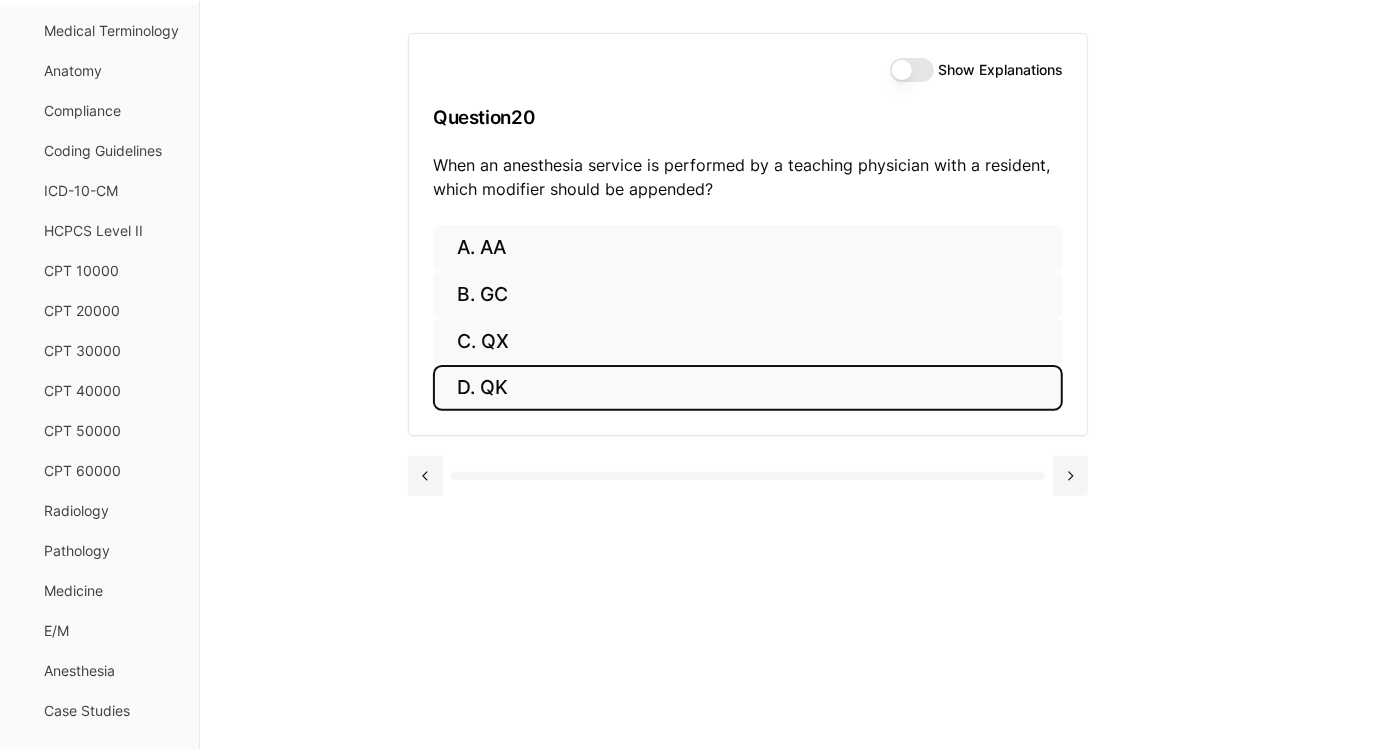 click on "D. QK" at bounding box center (748, 388) 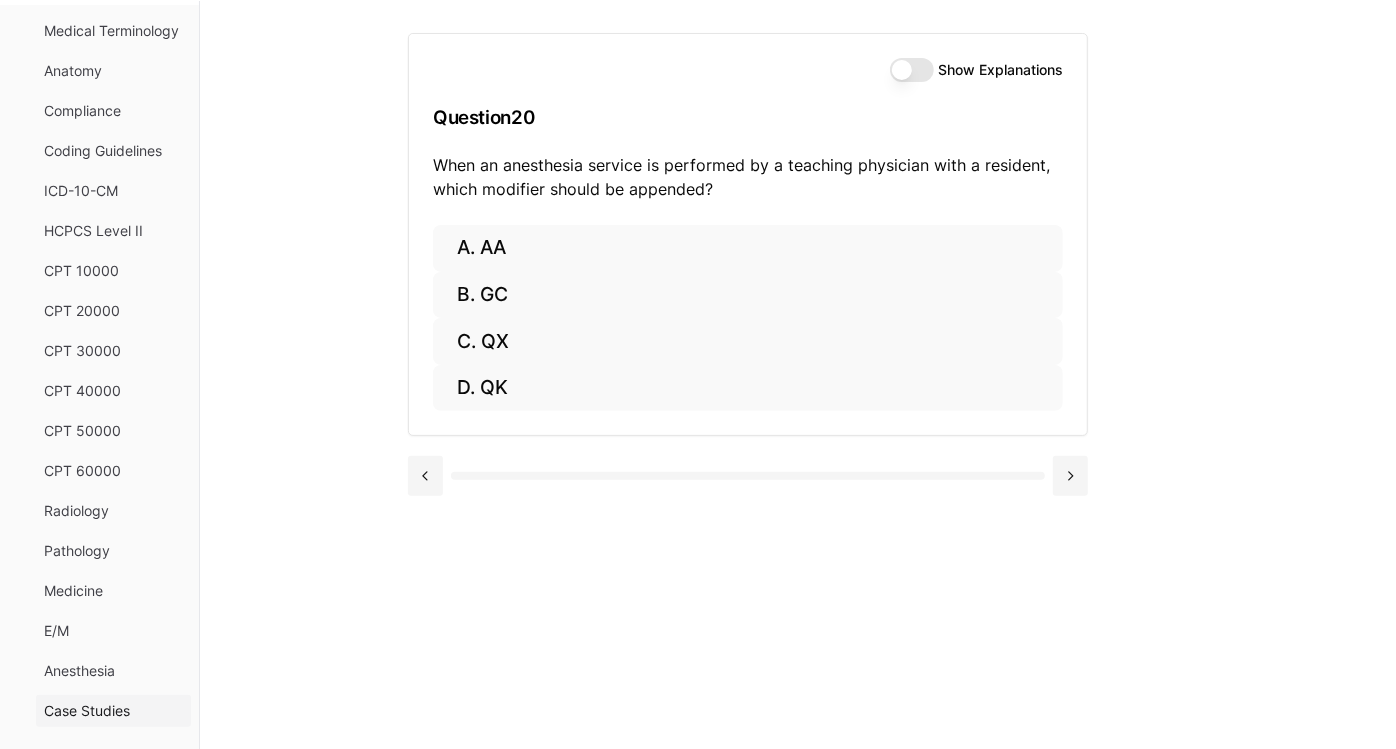 click on "Case Studies" at bounding box center (113, 711) 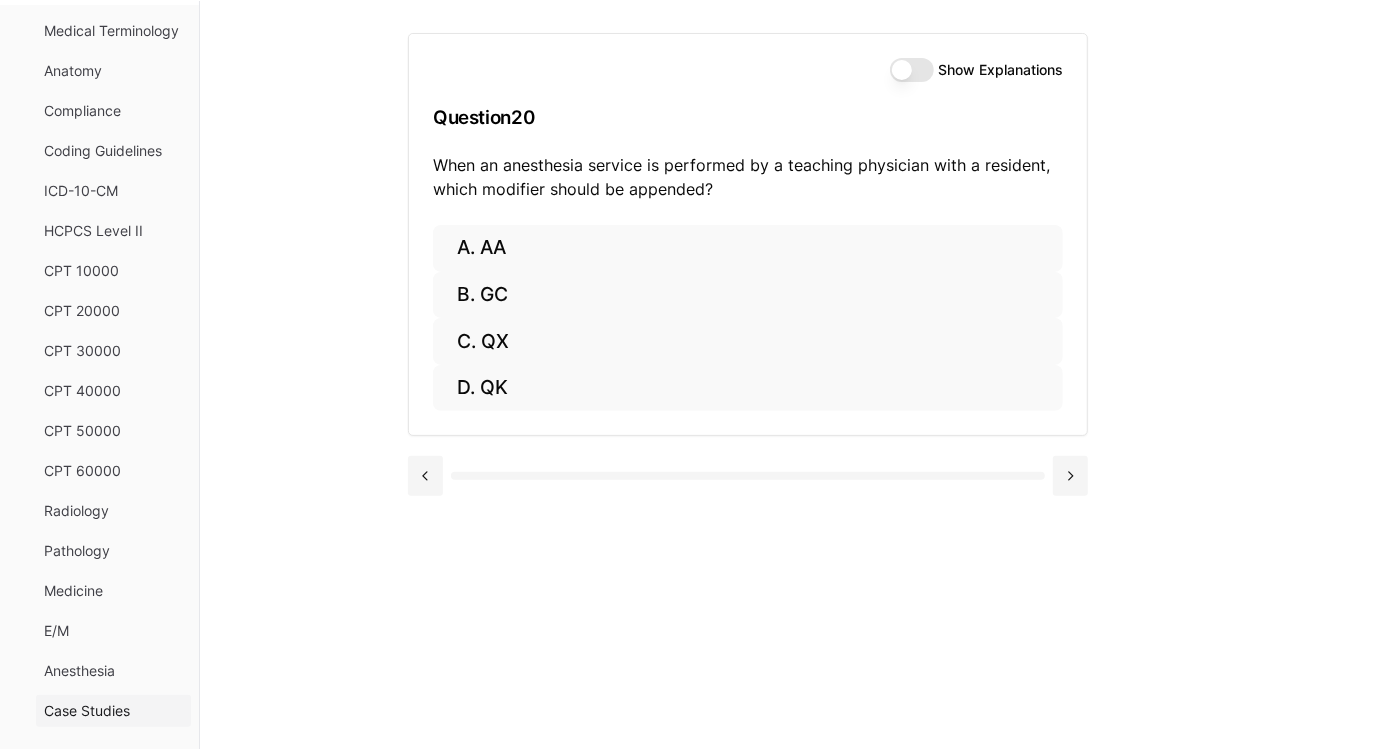click on "Case Studies" at bounding box center (113, 711) 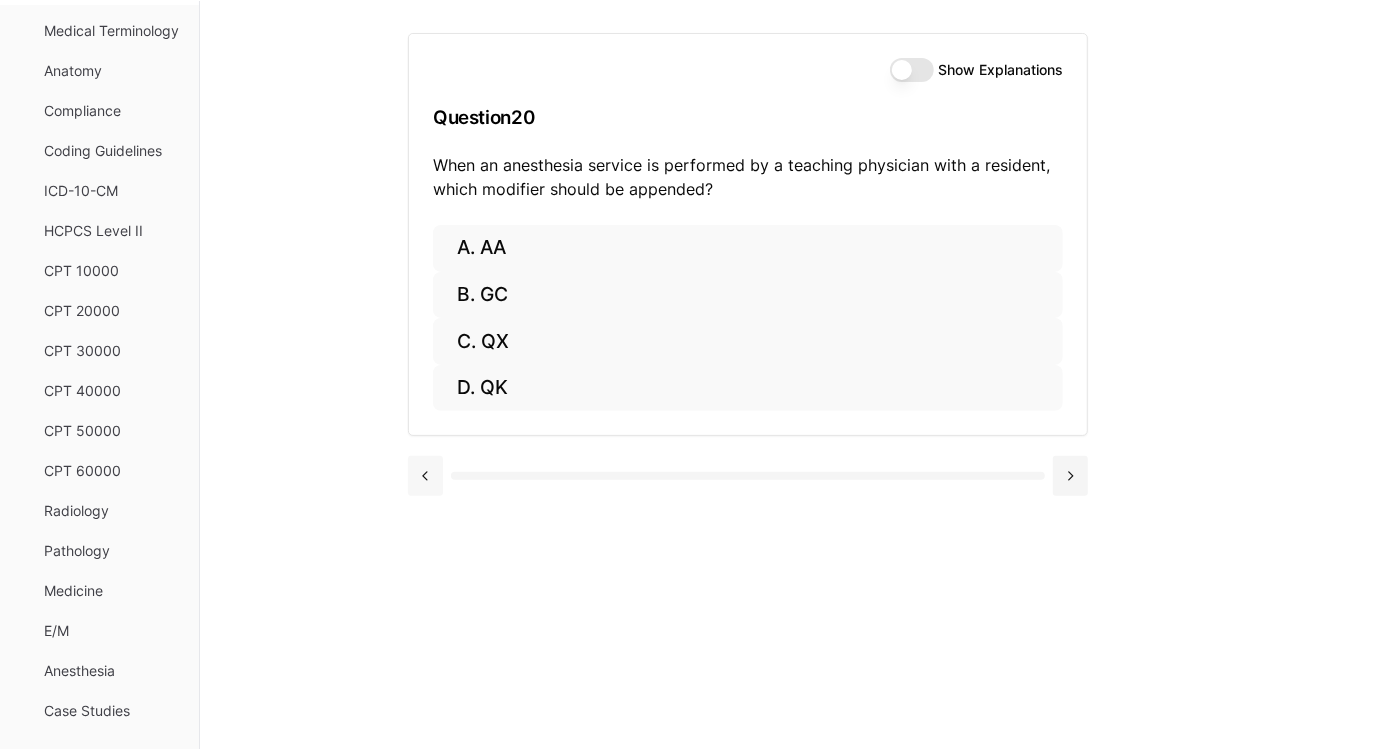 click at bounding box center [425, 476] 